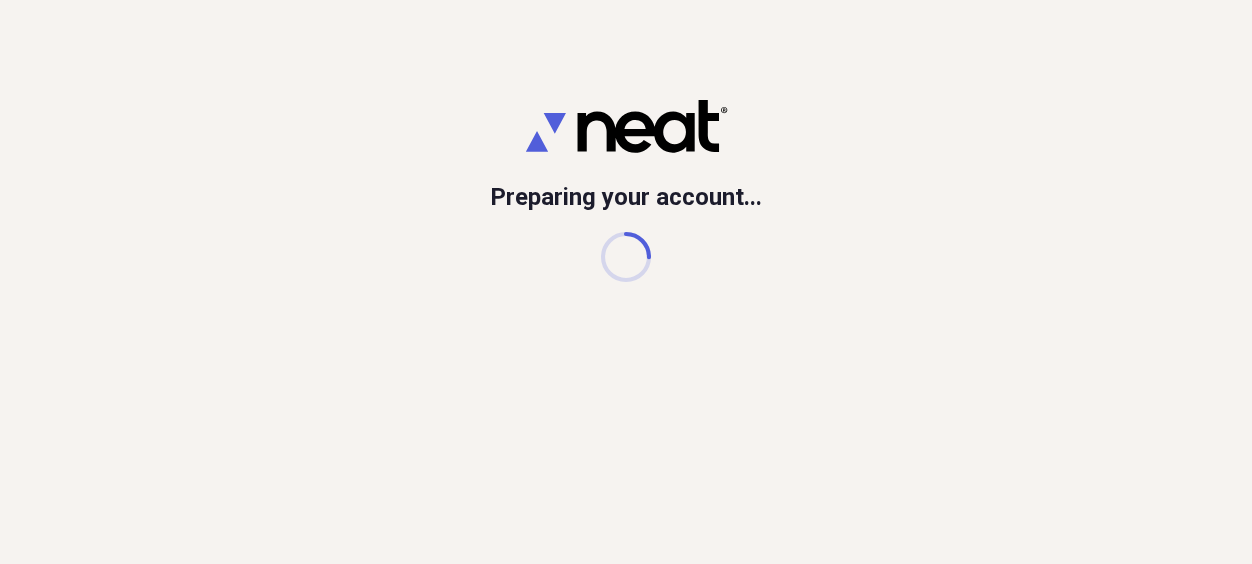 scroll, scrollTop: 0, scrollLeft: 0, axis: both 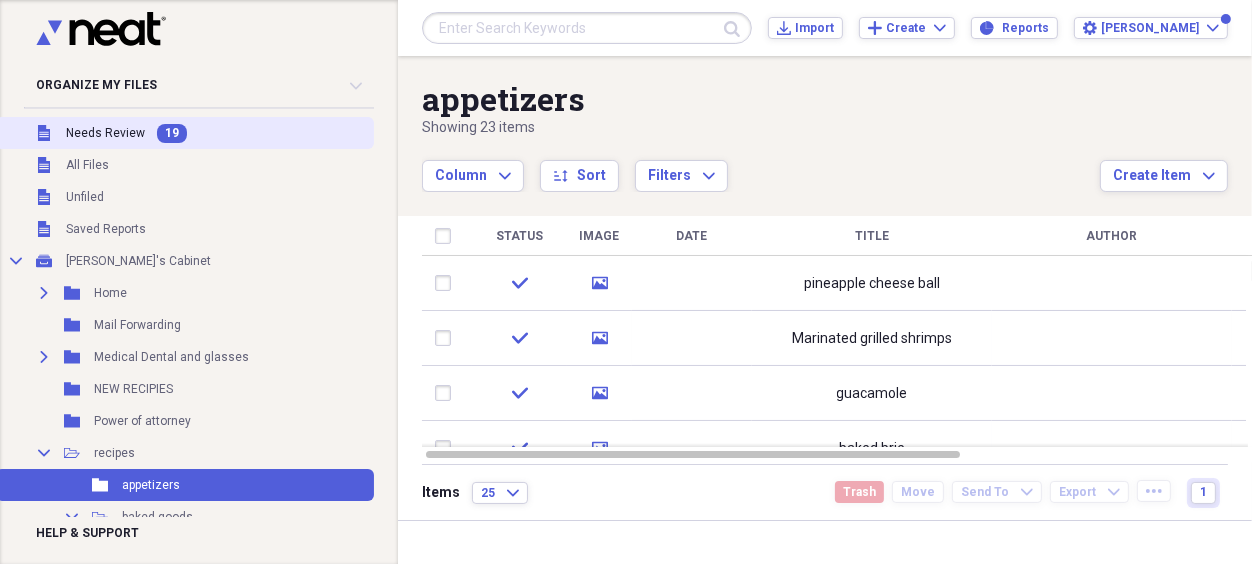click on "19" at bounding box center (172, 133) 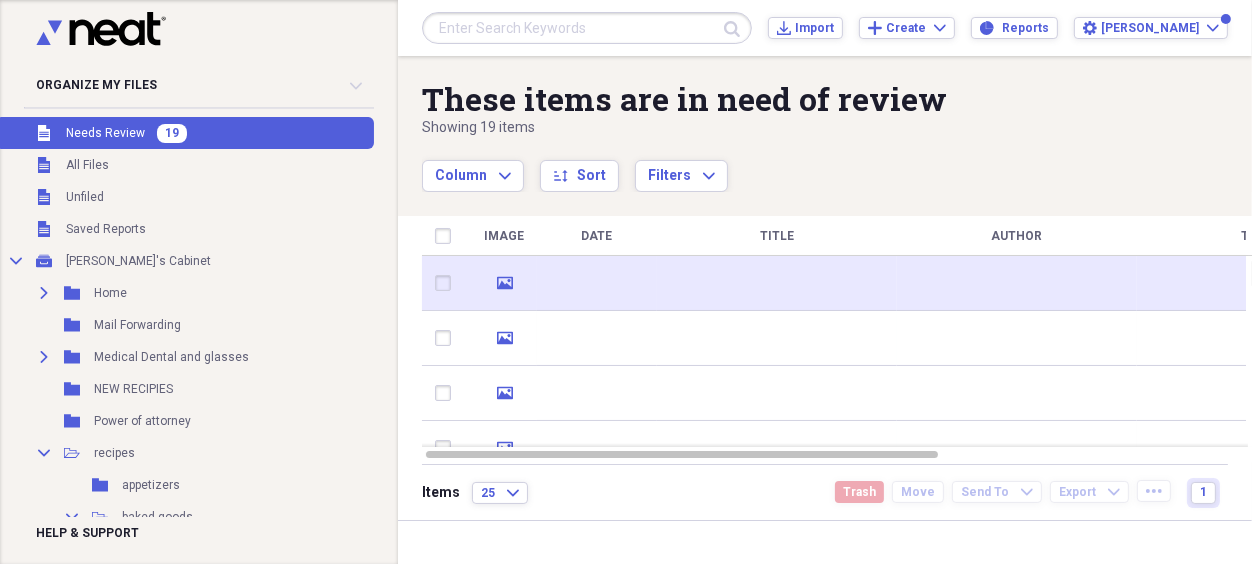 click at bounding box center (597, 283) 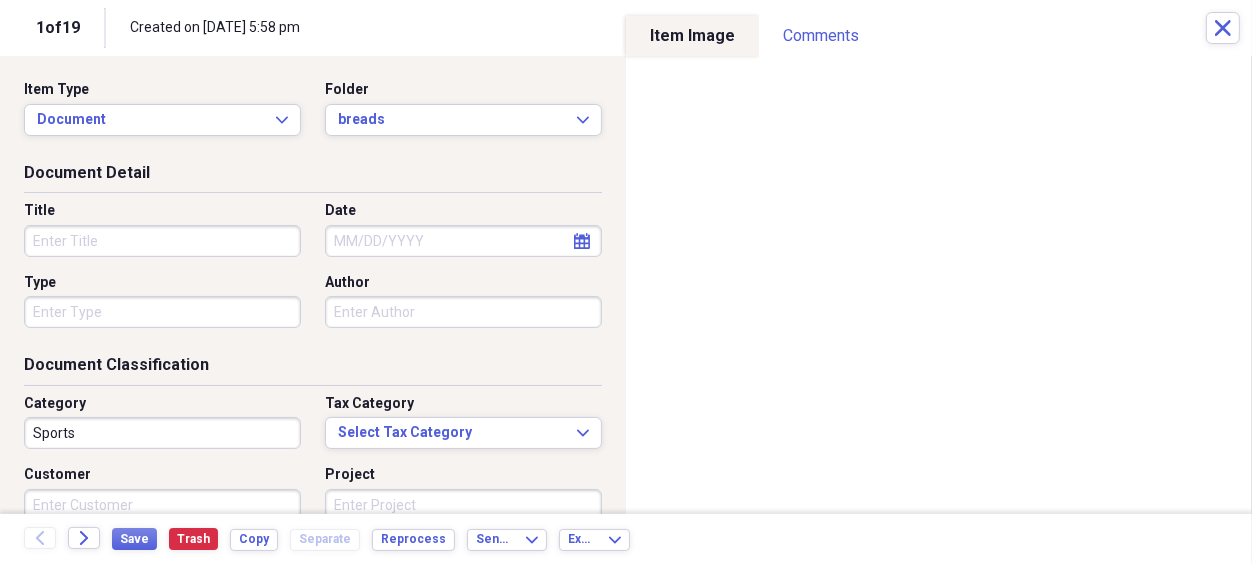 click on "Title" at bounding box center (162, 241) 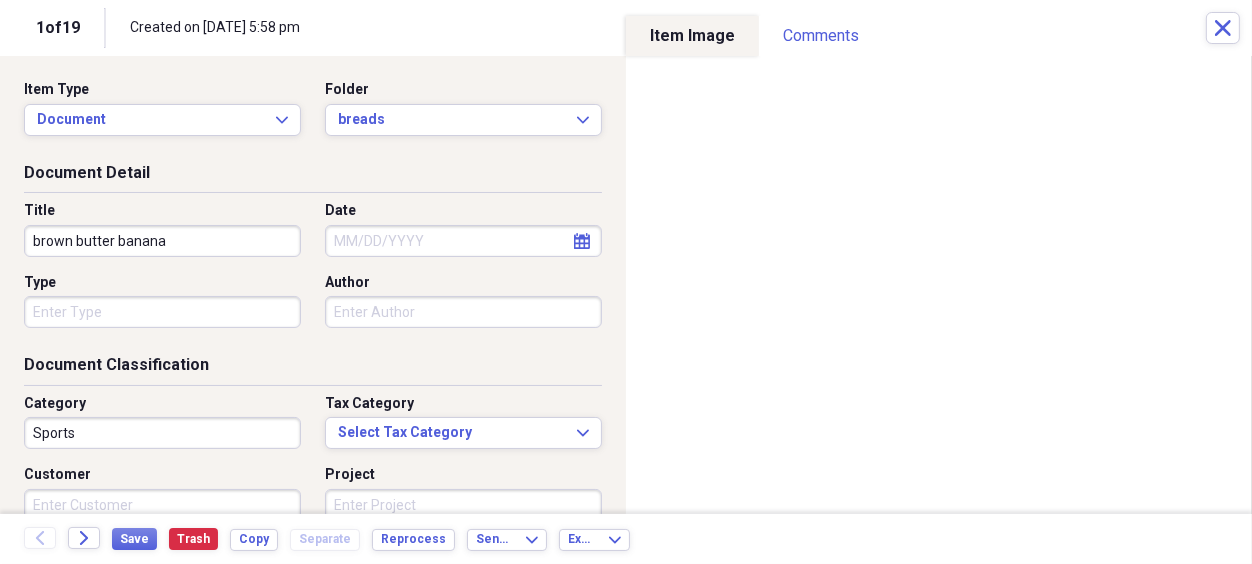 type on "brown butter banana" 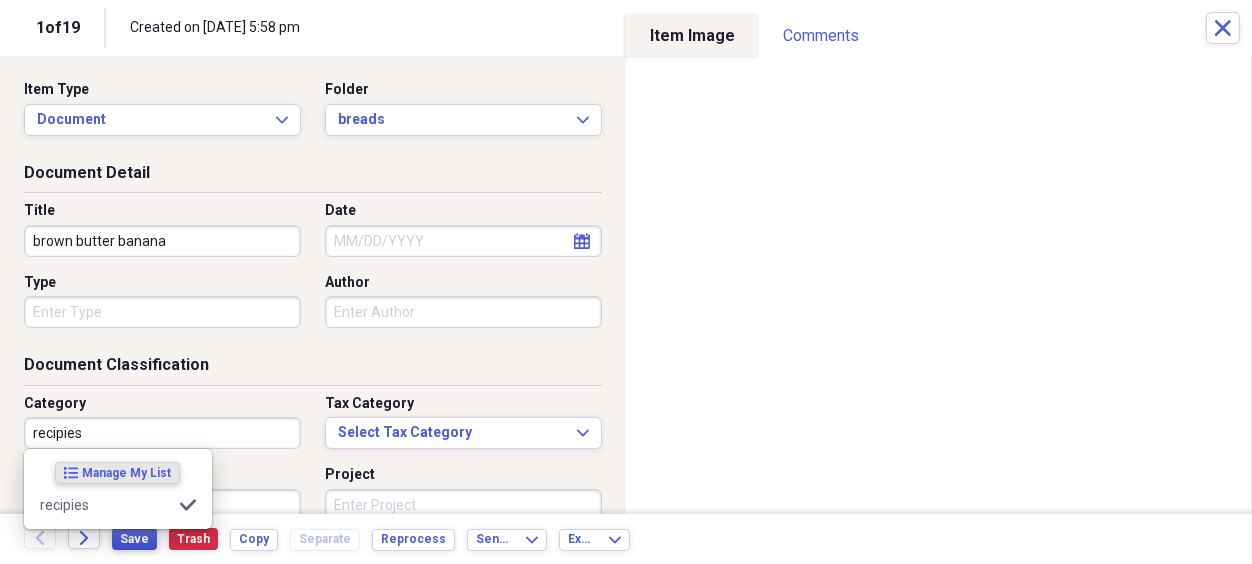 type on "recipies" 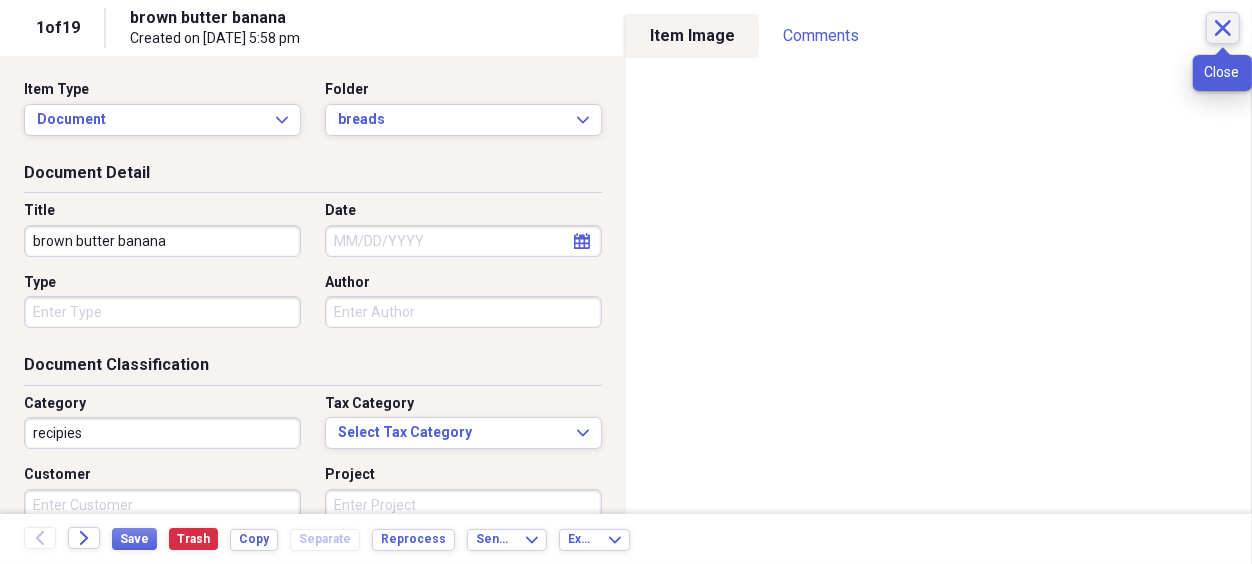 click on "Close" 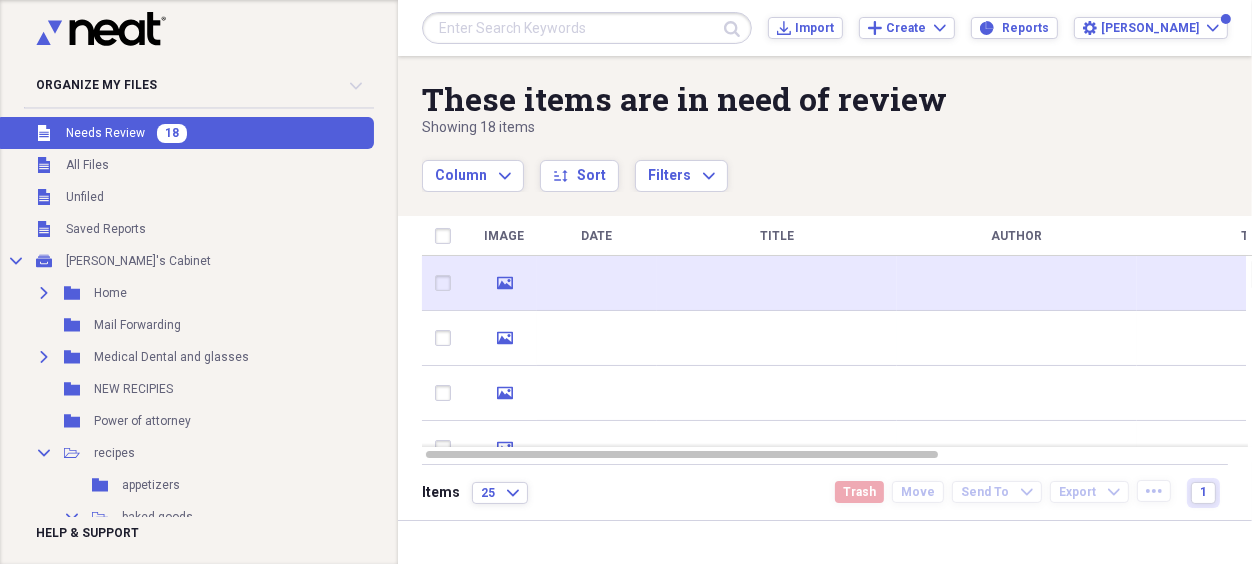 click at bounding box center [777, 283] 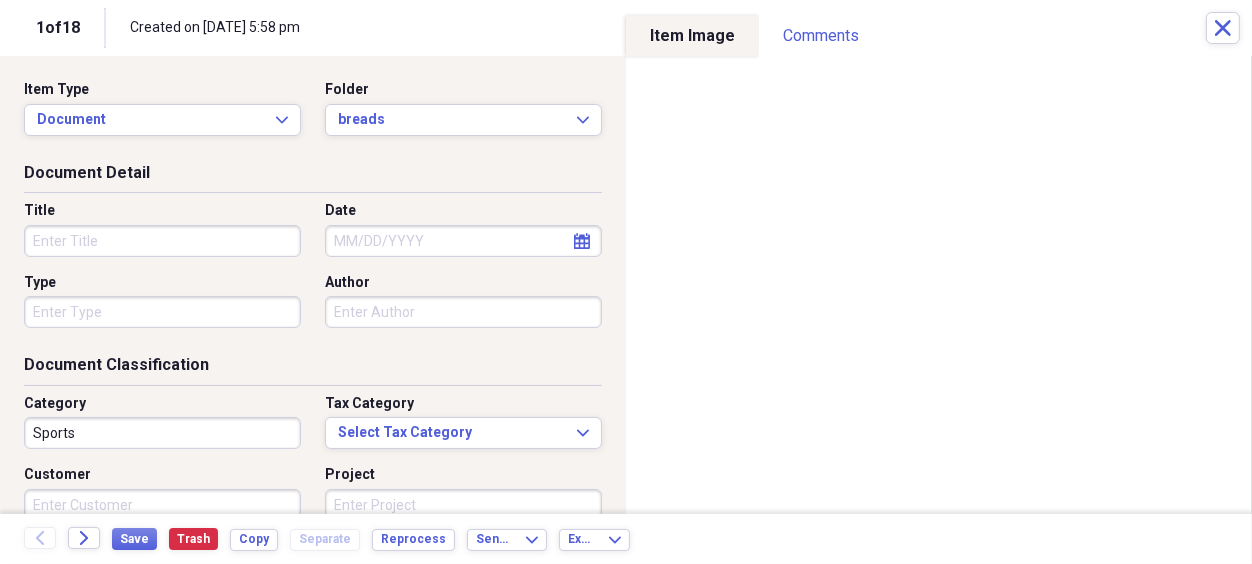 click on "Title" at bounding box center [162, 241] 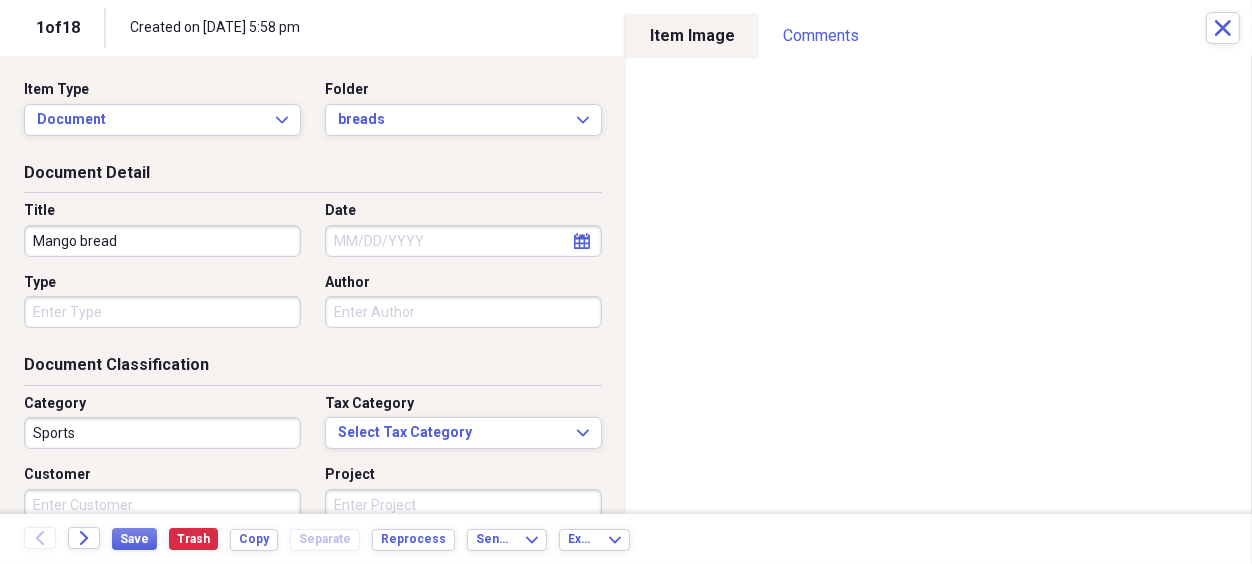type on "Mango bread" 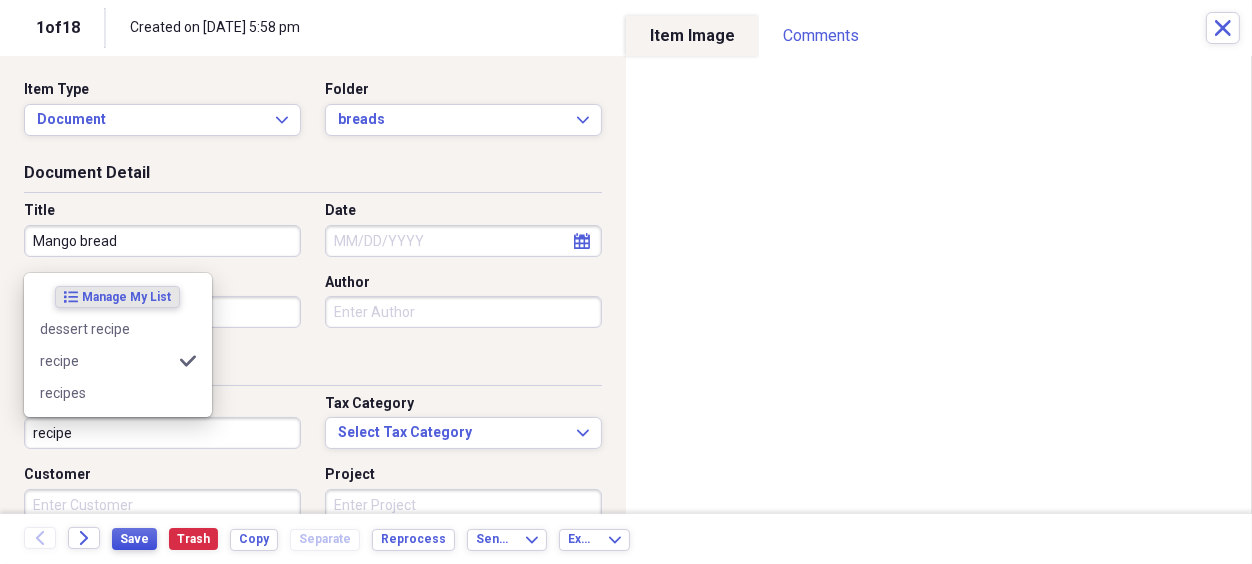 type on "recipe" 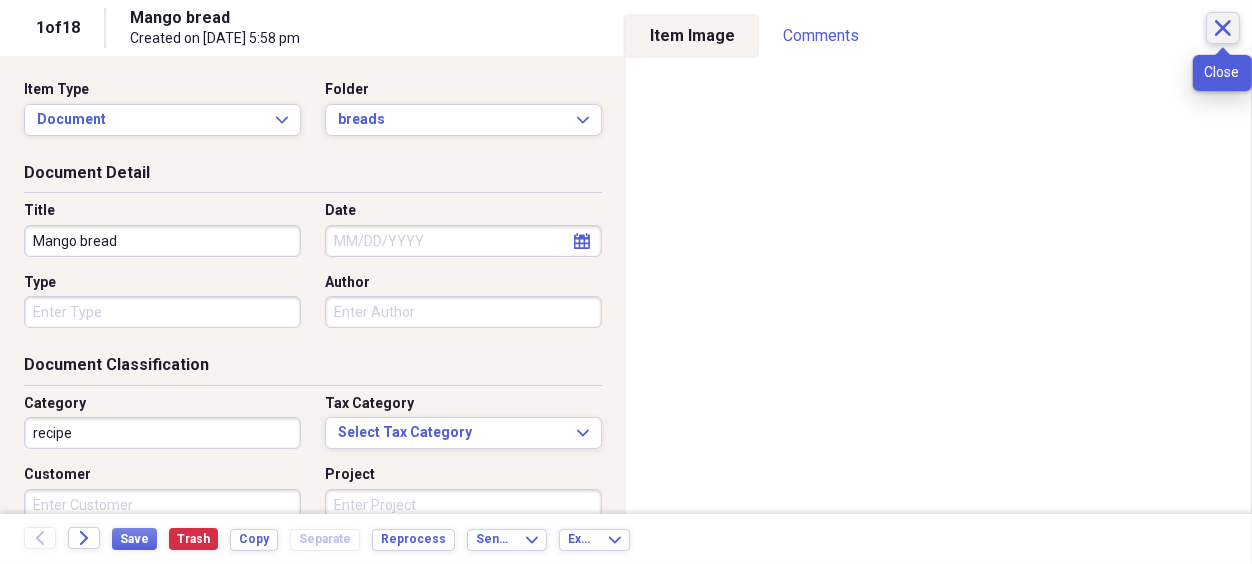click on "Close" 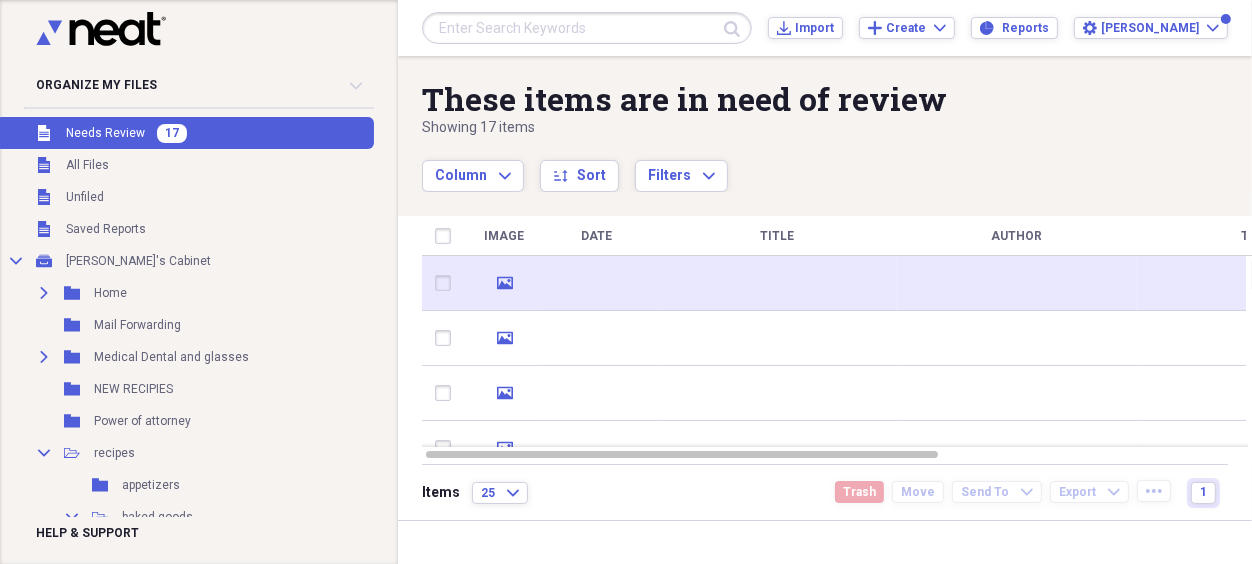 click at bounding box center [777, 283] 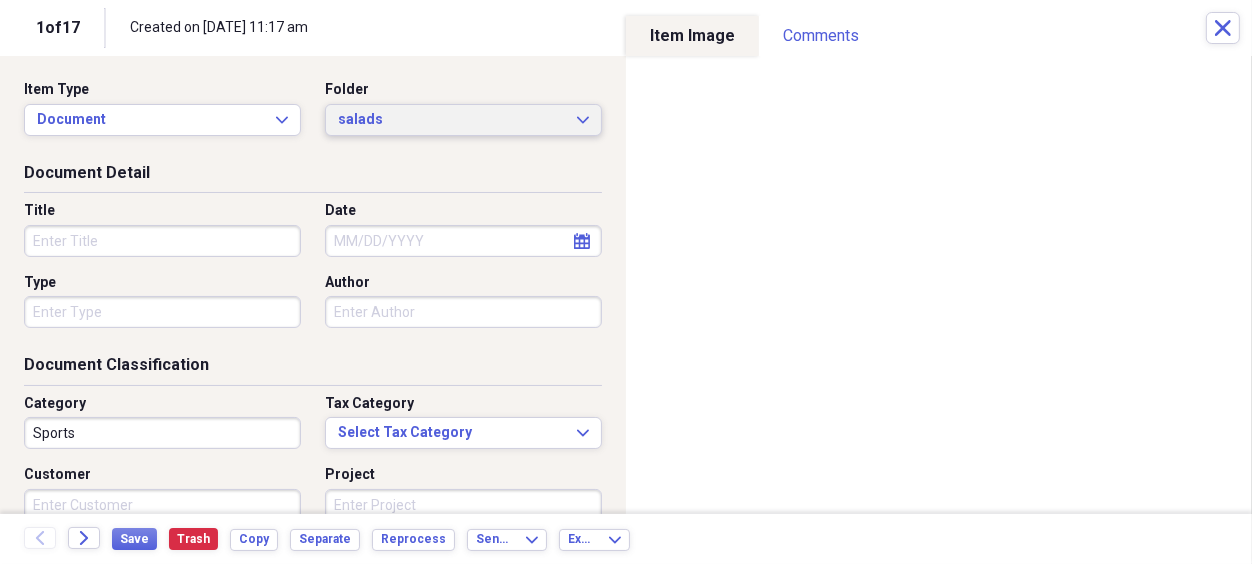 click on "salads Expand" at bounding box center (463, 120) 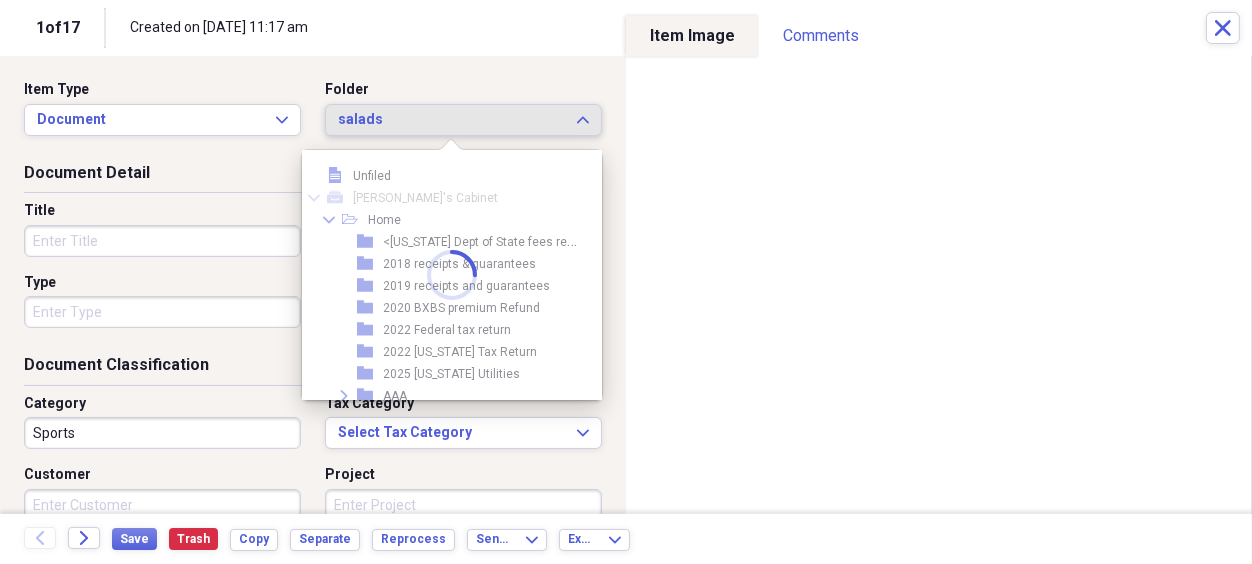 scroll, scrollTop: 4175, scrollLeft: 0, axis: vertical 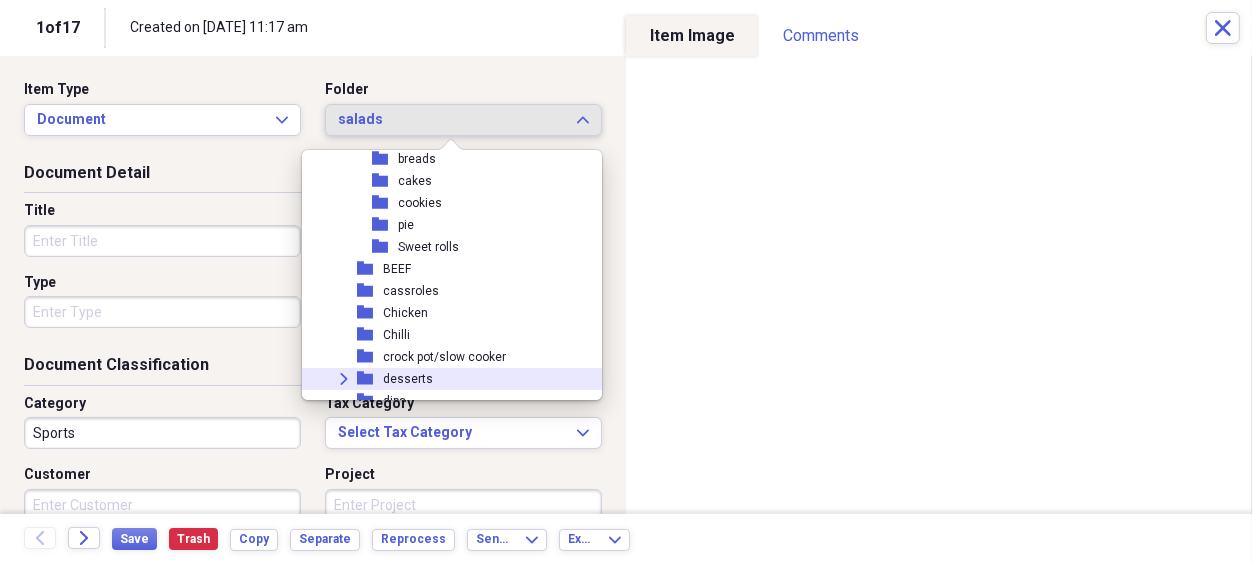 click on "desserts" at bounding box center (408, 379) 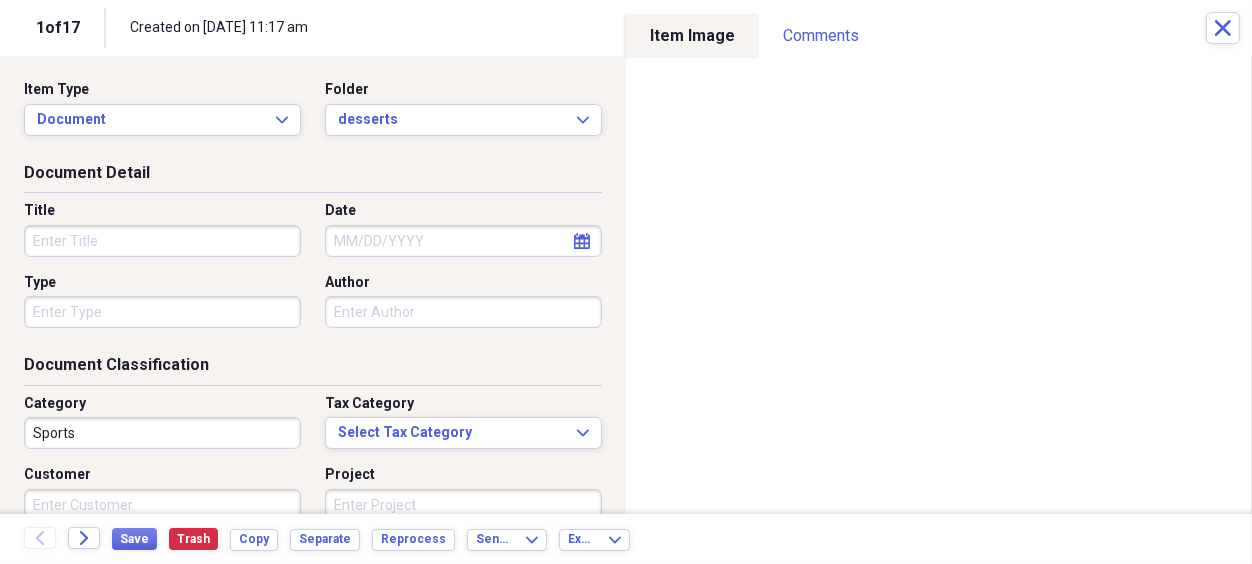 click on "Title" at bounding box center (162, 241) 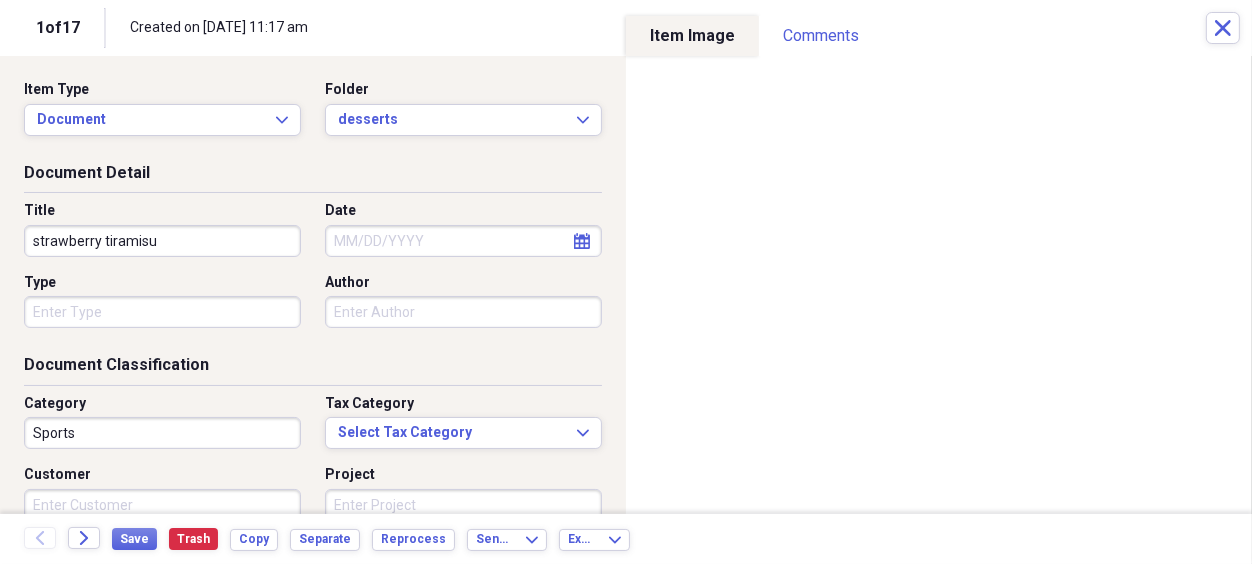 type on "strawberry tiramisu" 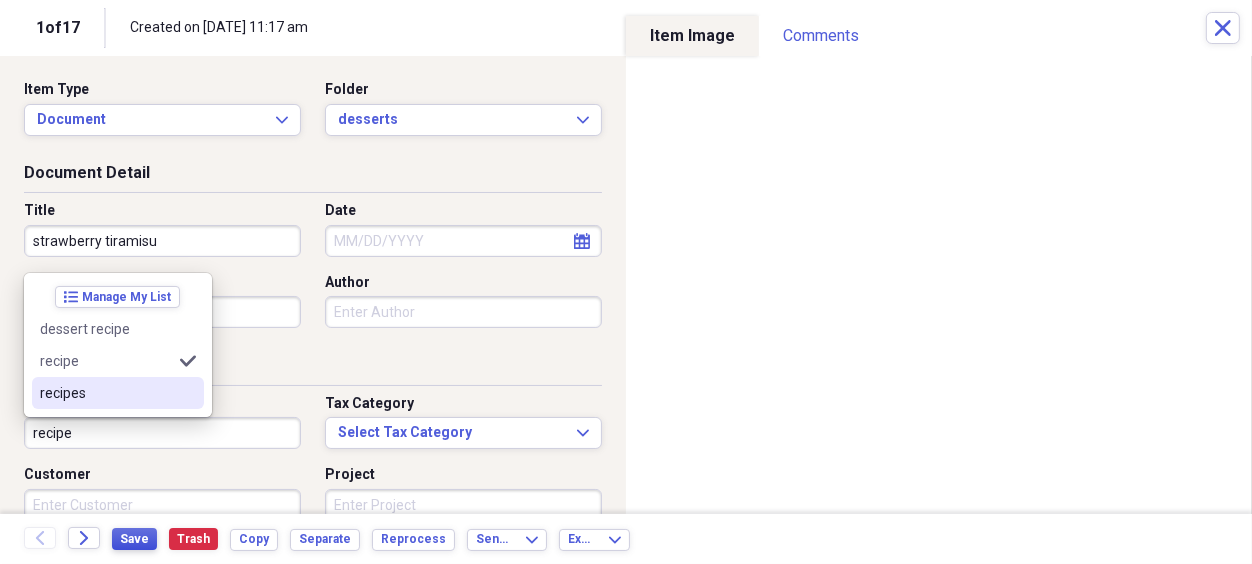 type on "recipe" 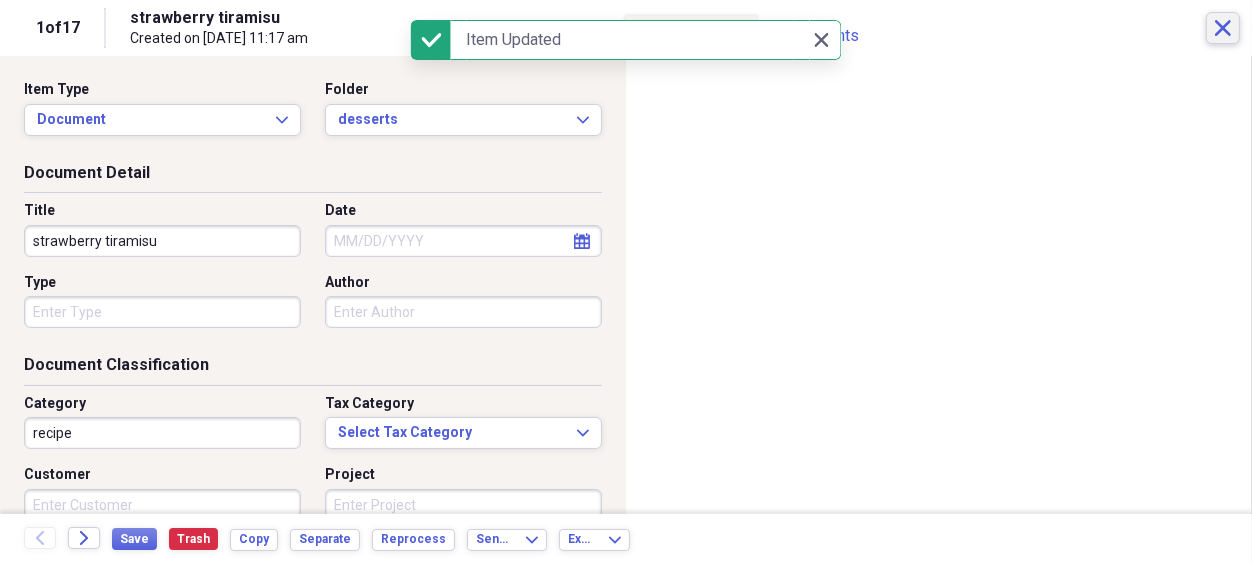 click on "Close" 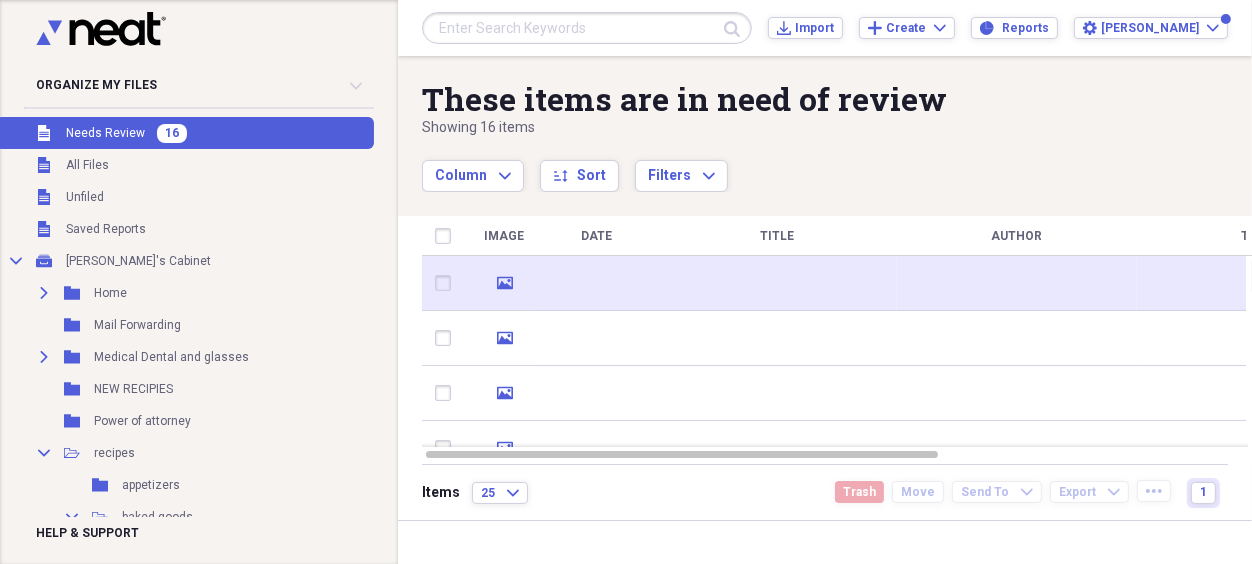 click at bounding box center [777, 283] 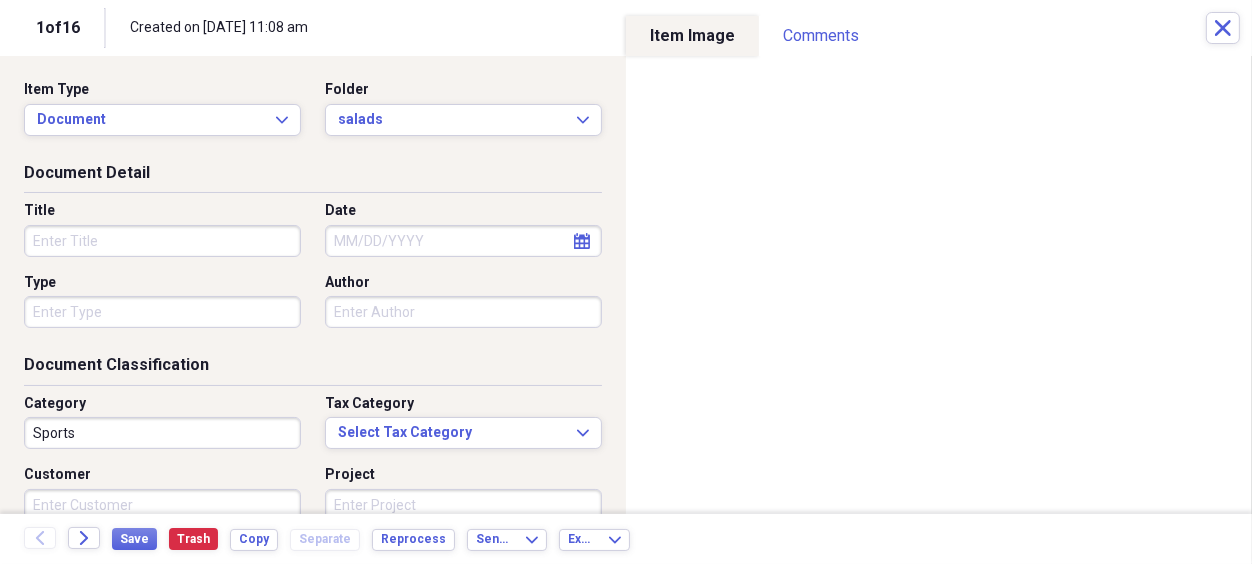 click on "Title" at bounding box center (162, 241) 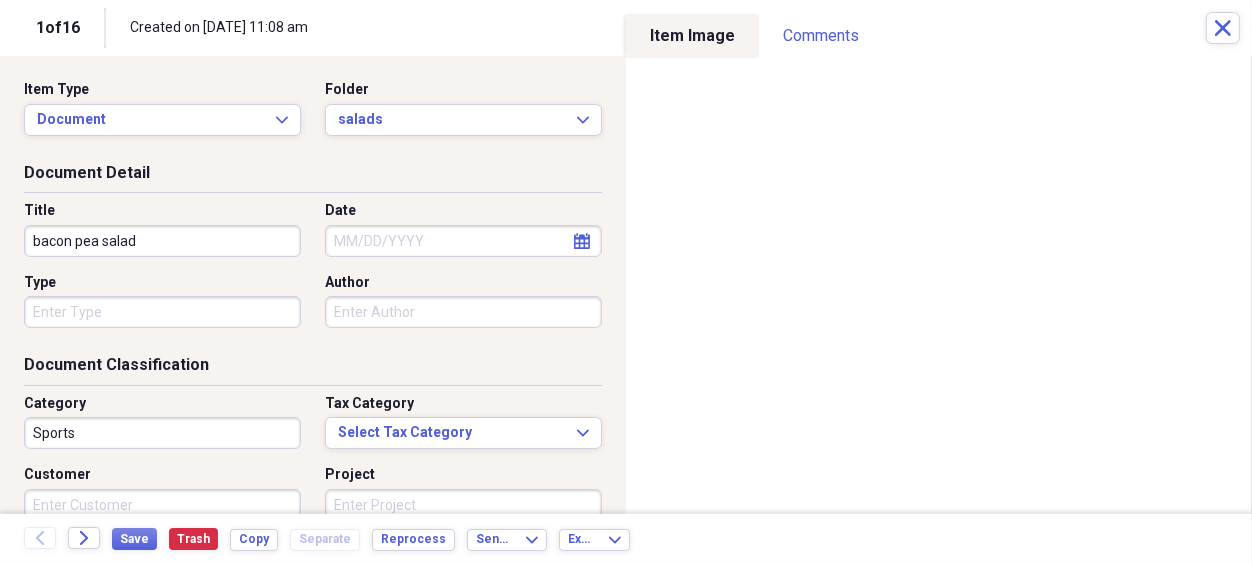 type on "bacon pea salad" 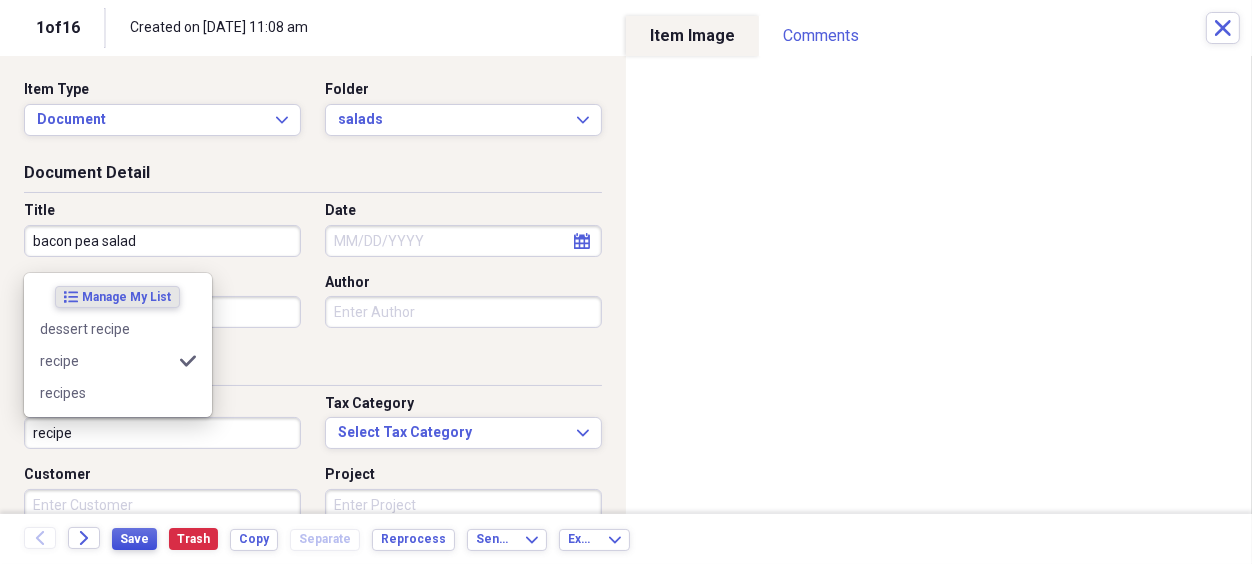 type on "recipe" 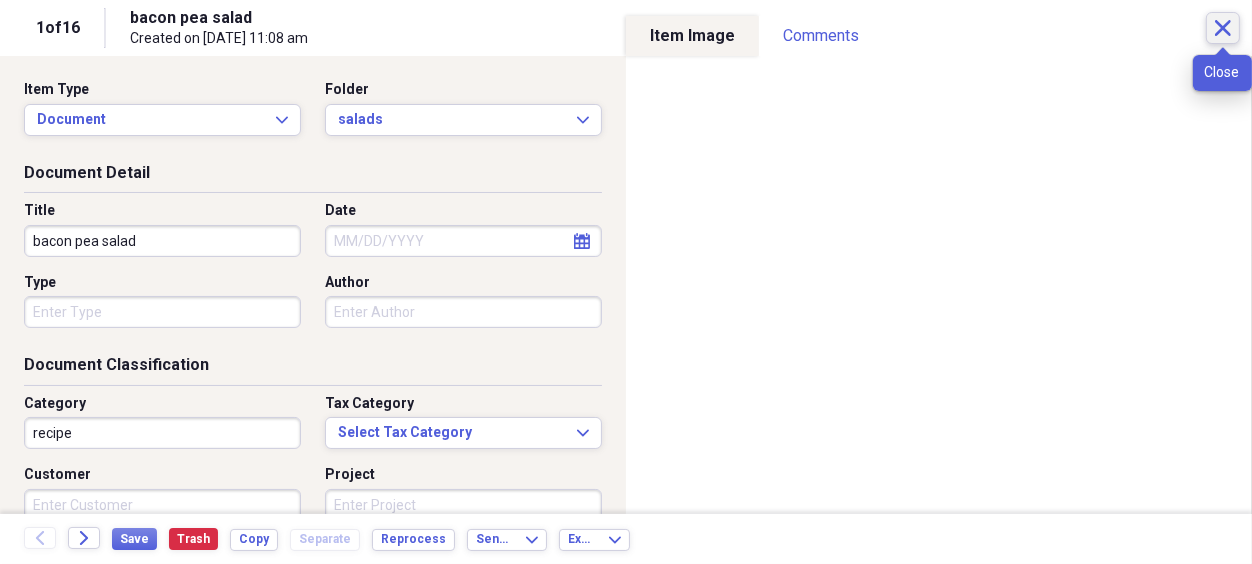 click on "Close" 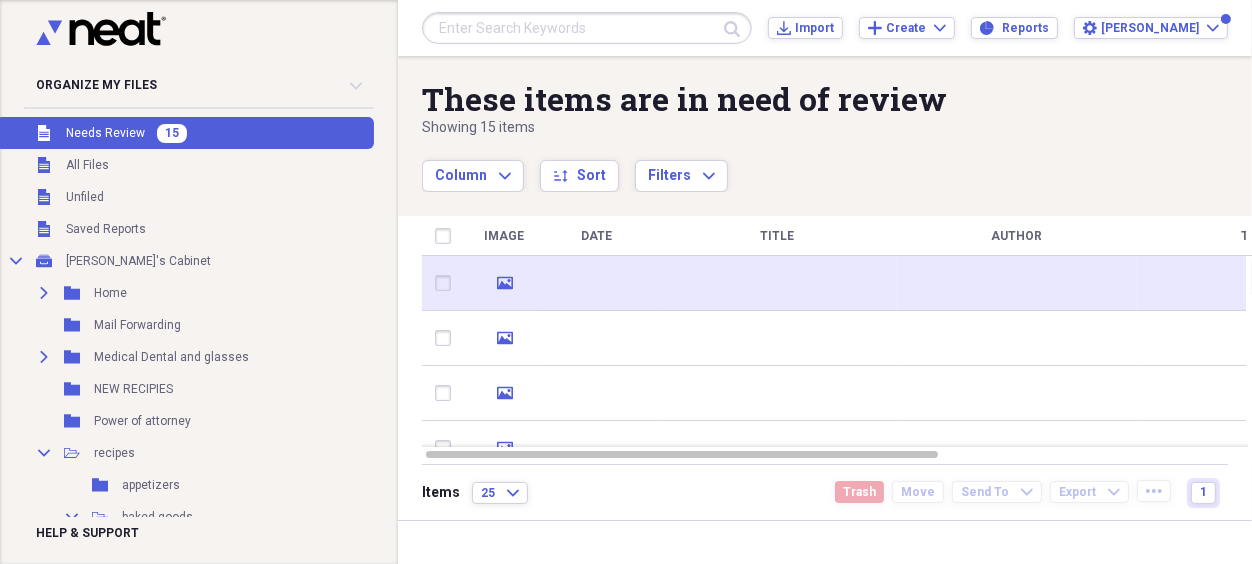 click at bounding box center (597, 283) 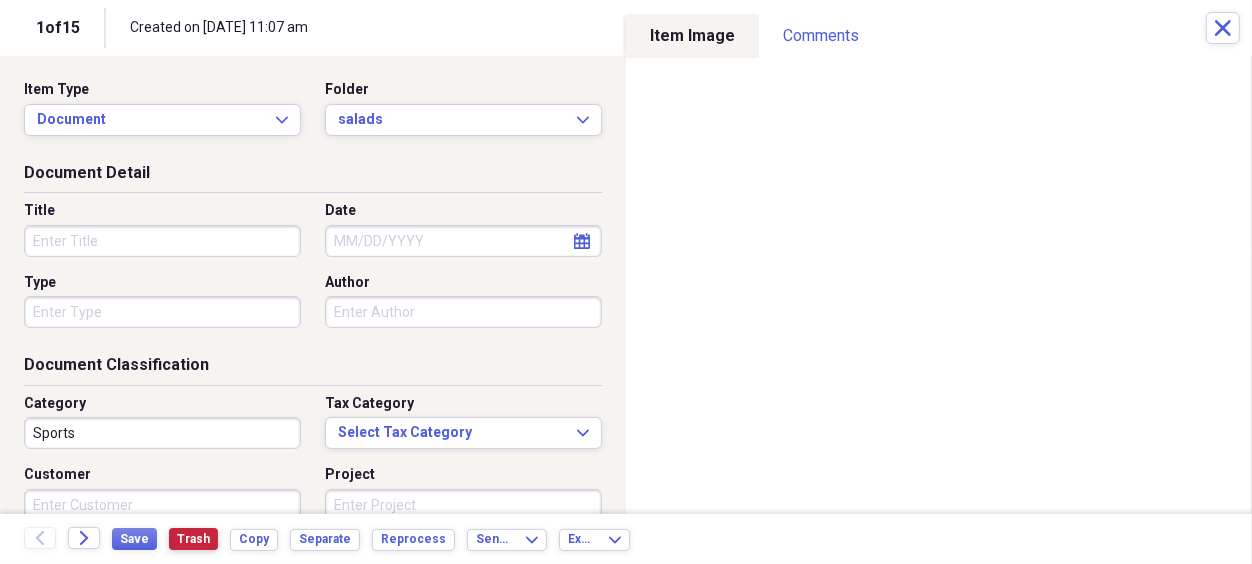 click on "Trash" at bounding box center [193, 539] 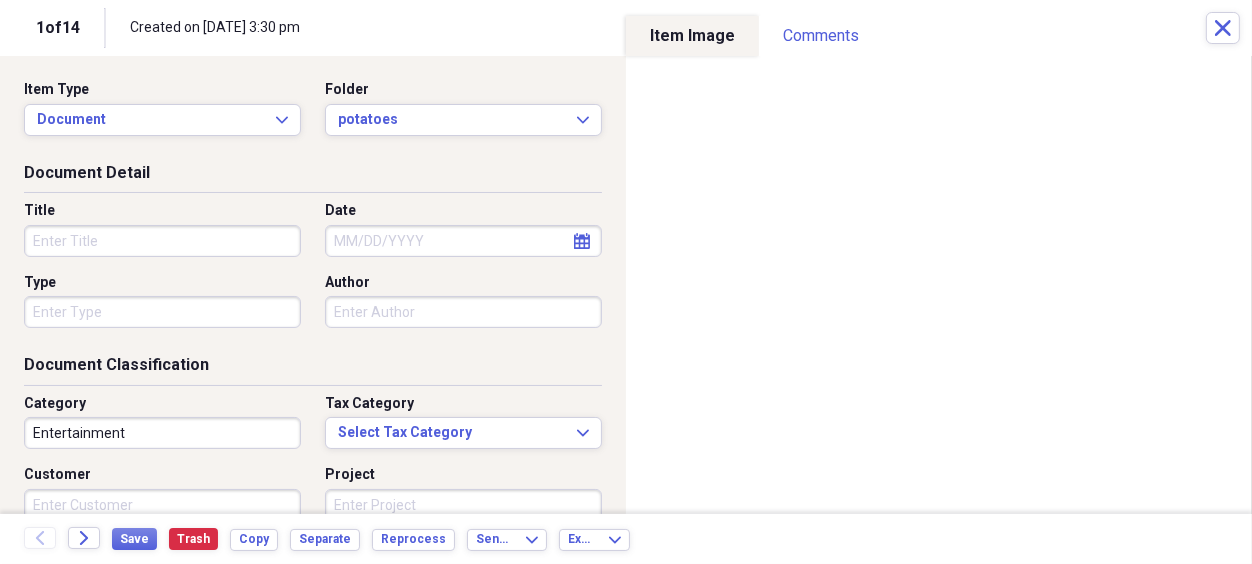 click on "Title" at bounding box center [162, 241] 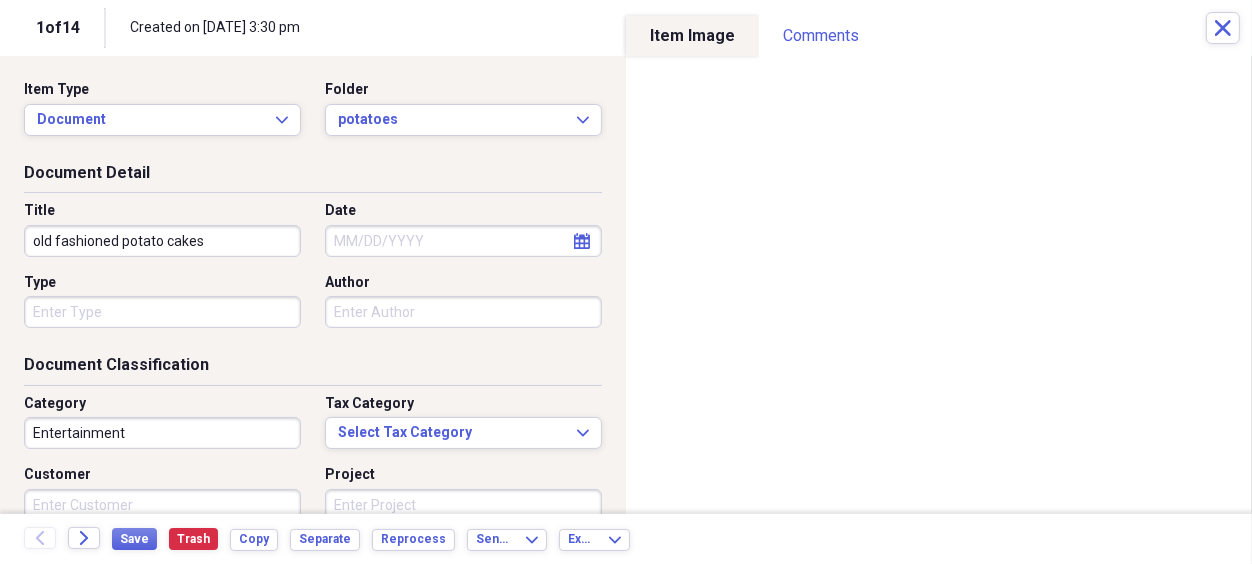 type on "old fashioned potato cakes" 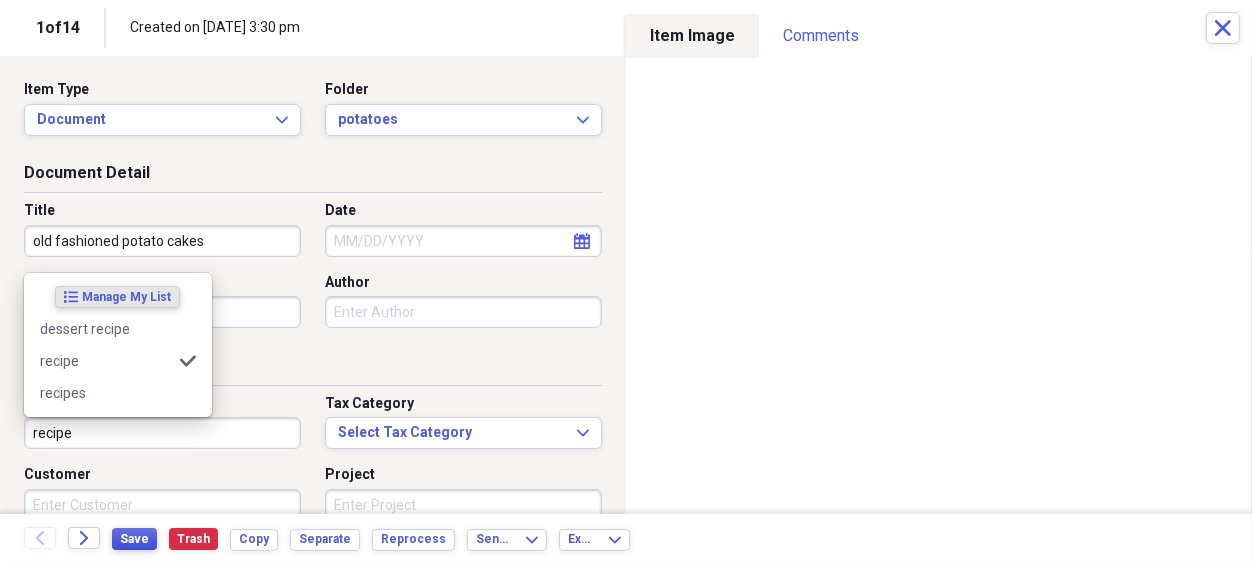 type on "recipe" 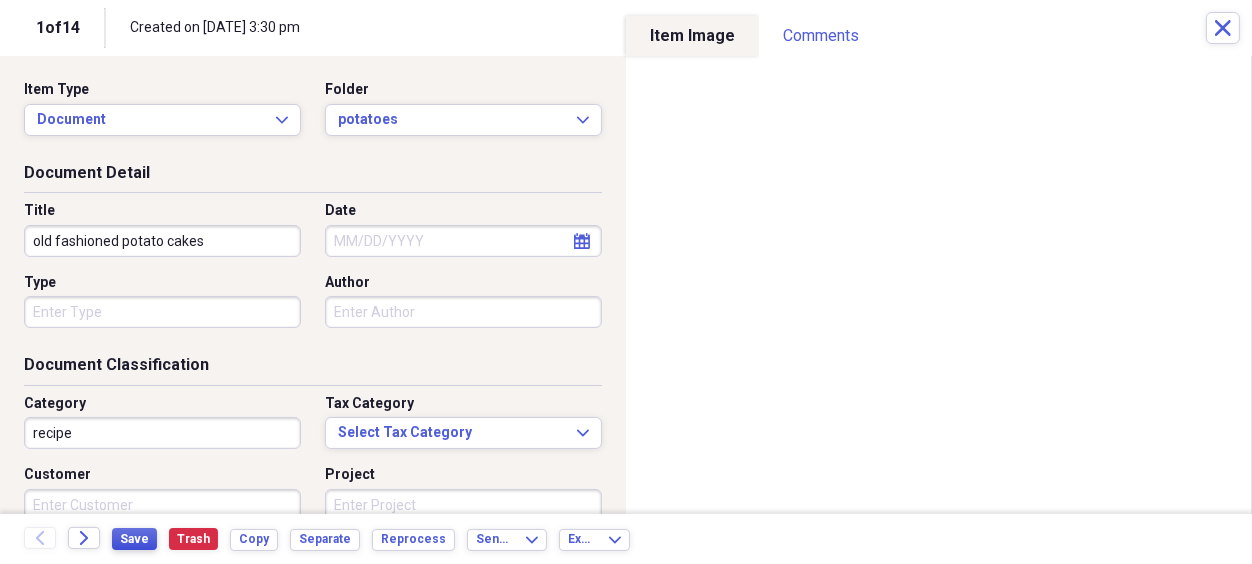 click on "Save" at bounding box center [134, 539] 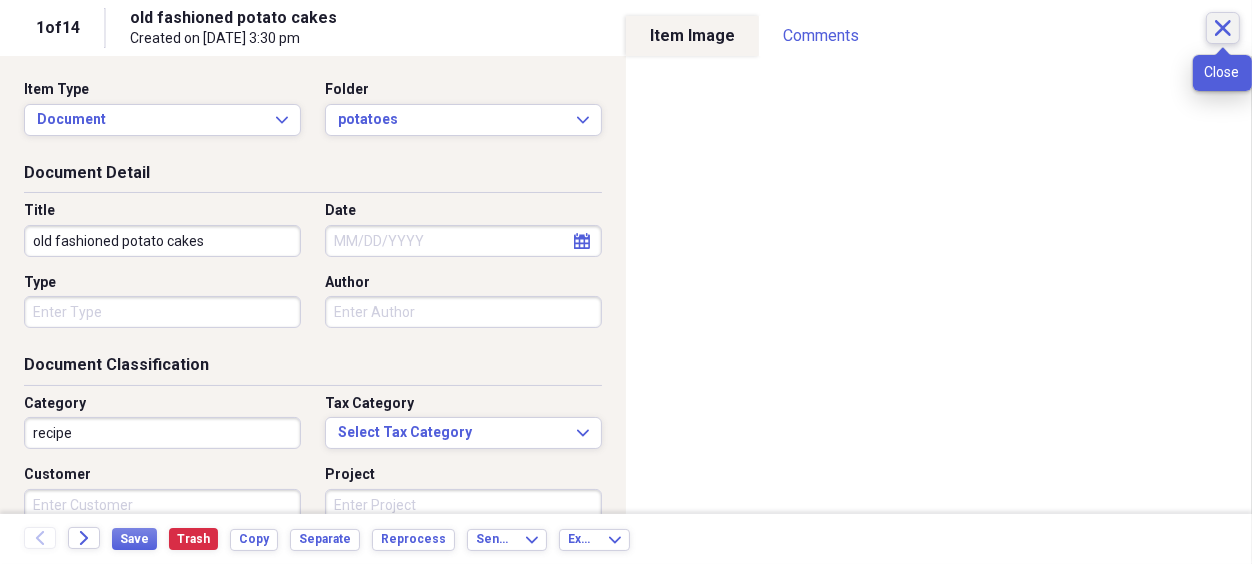 click 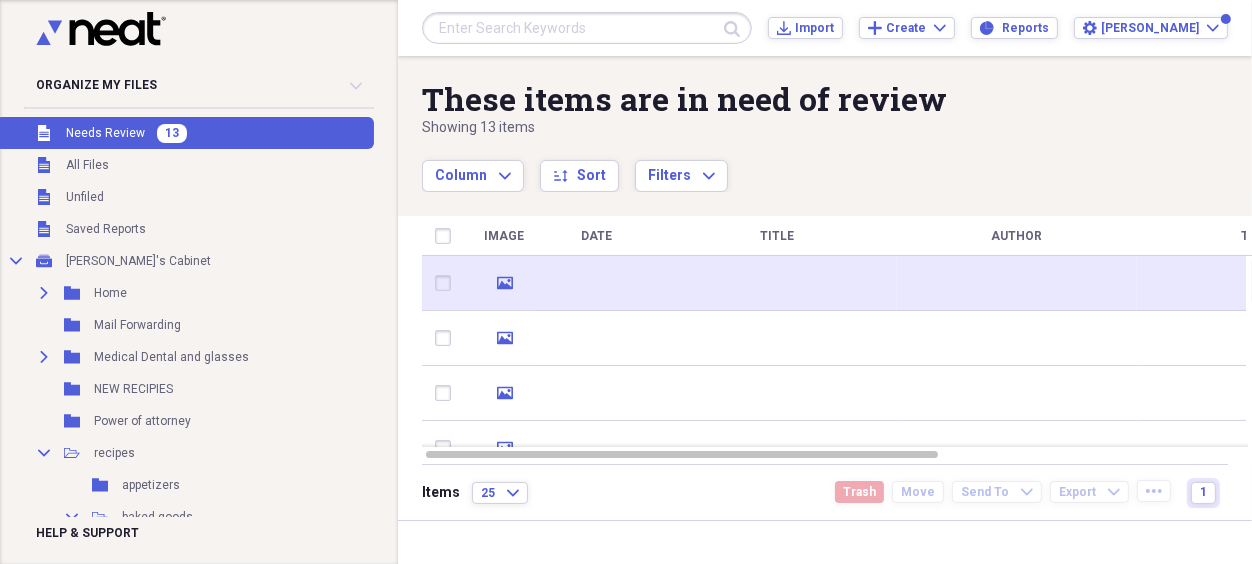 click at bounding box center (777, 283) 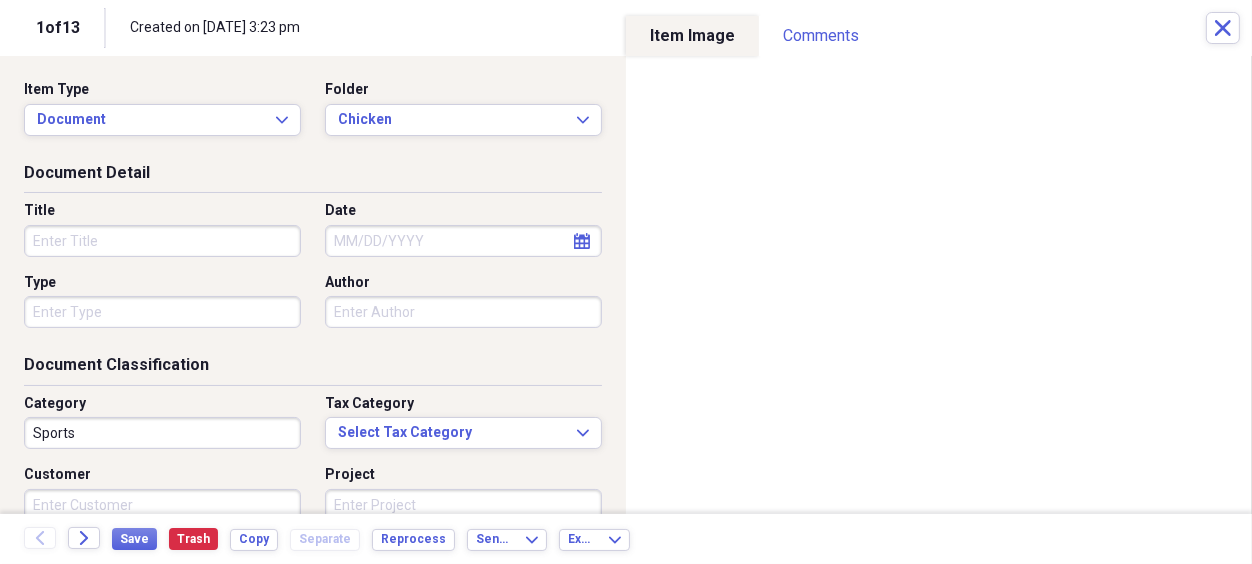 click on "Title" at bounding box center (162, 241) 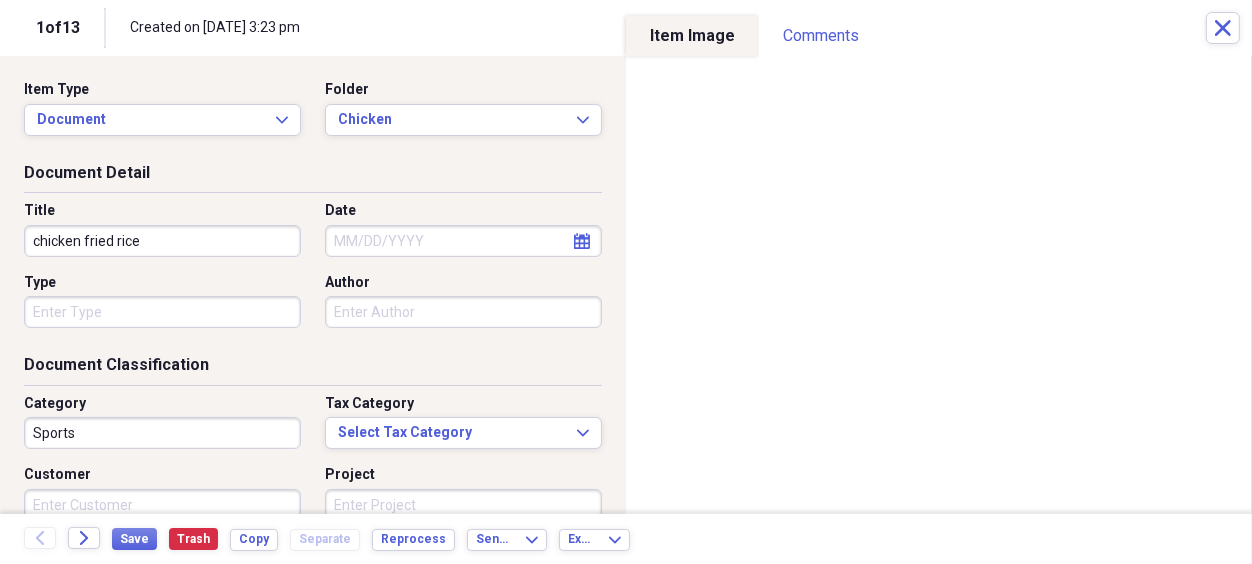 type on "chicken fried rice" 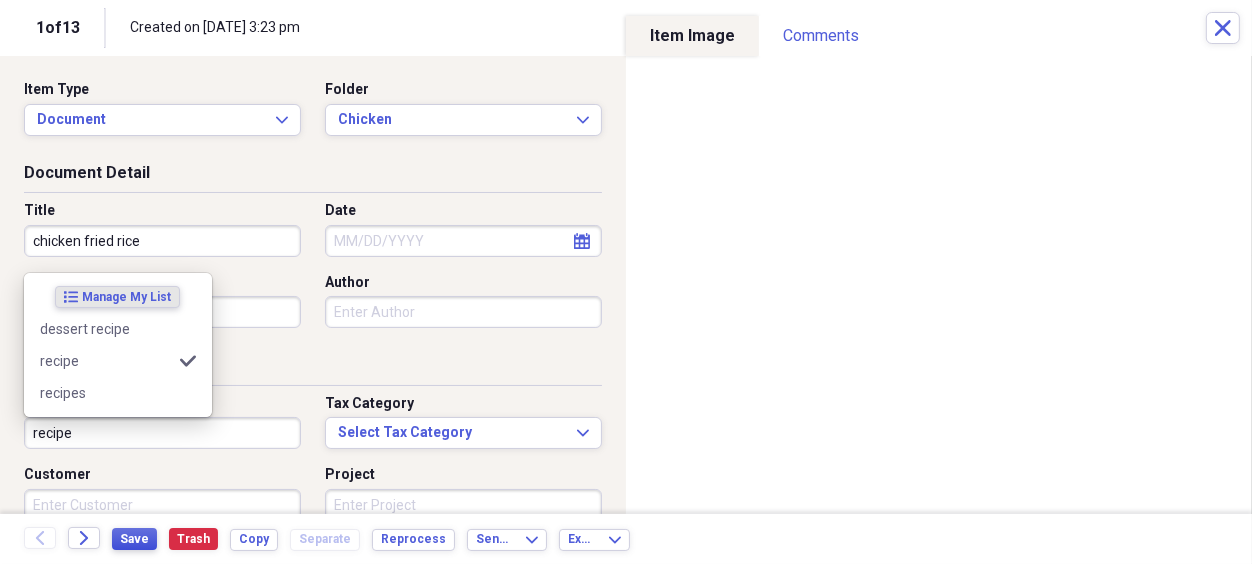 type on "recipe" 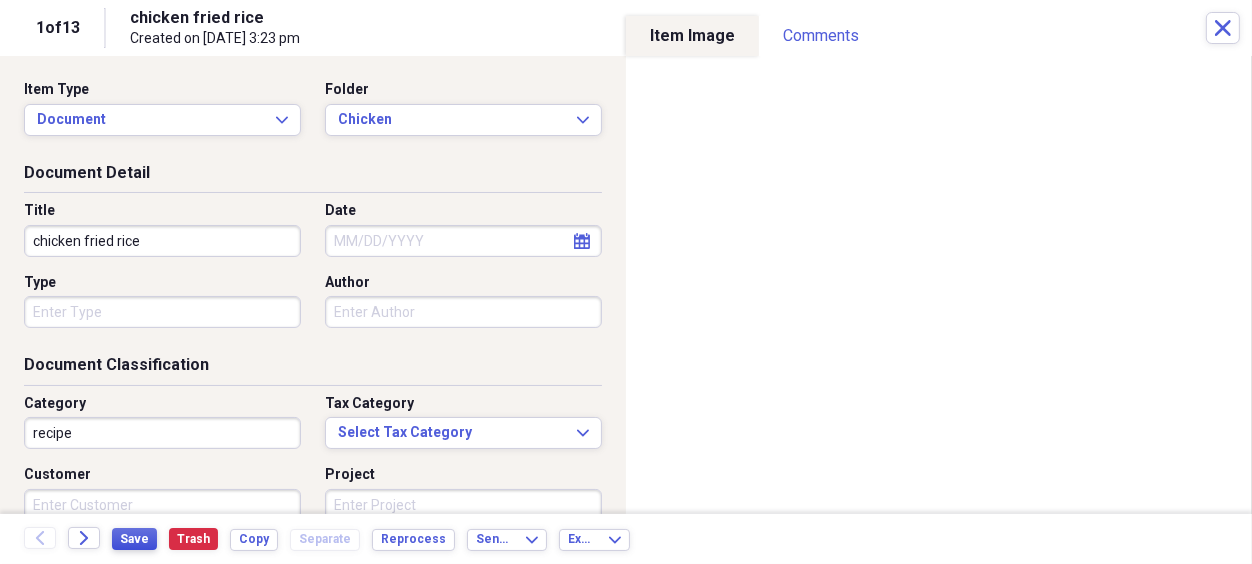 click on "Save" at bounding box center (134, 539) 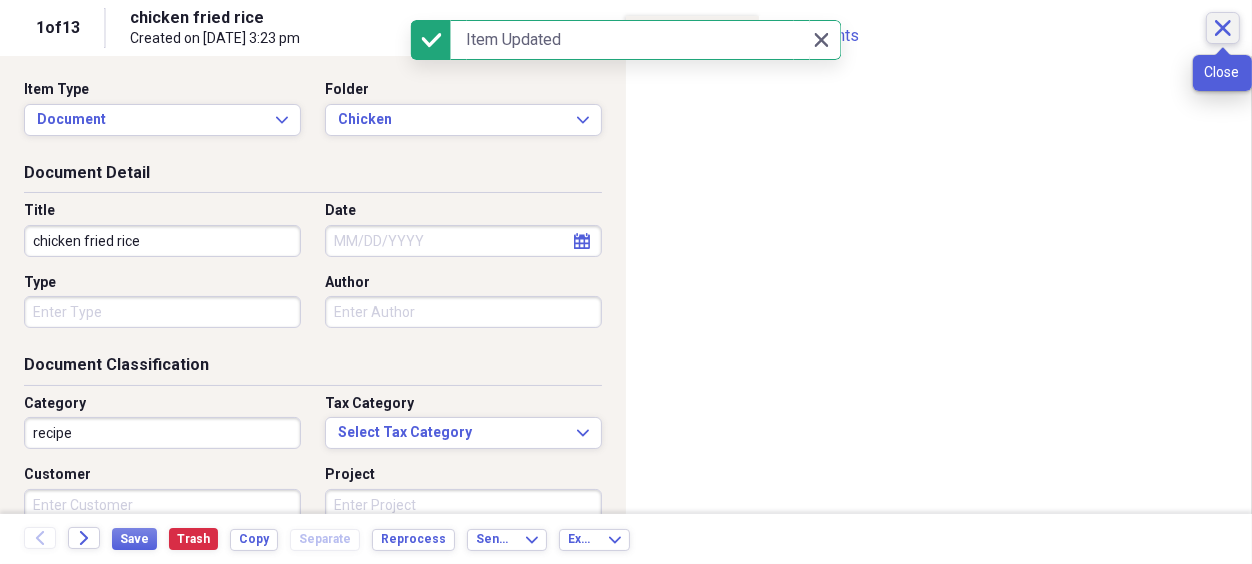 click on "Close" 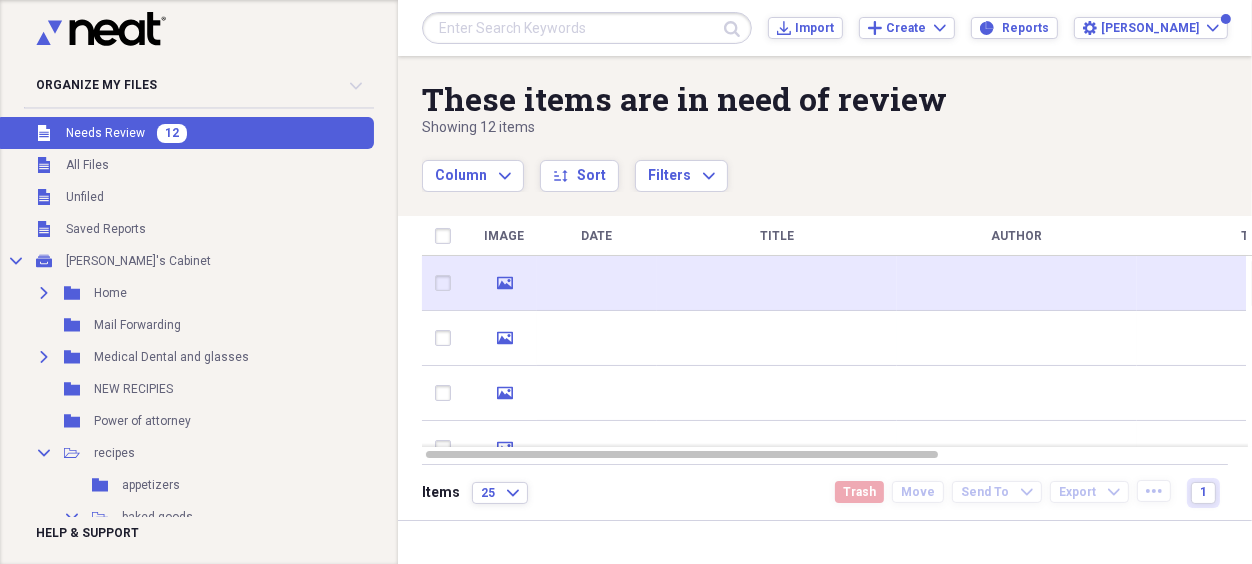 click at bounding box center [777, 283] 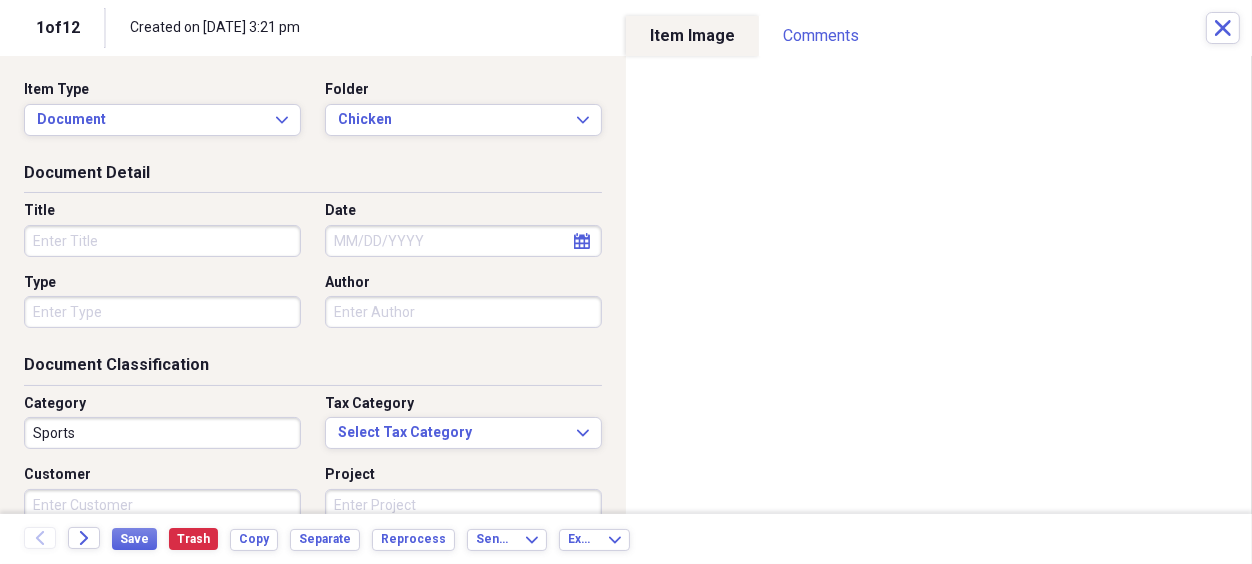 click on "Title" at bounding box center (162, 241) 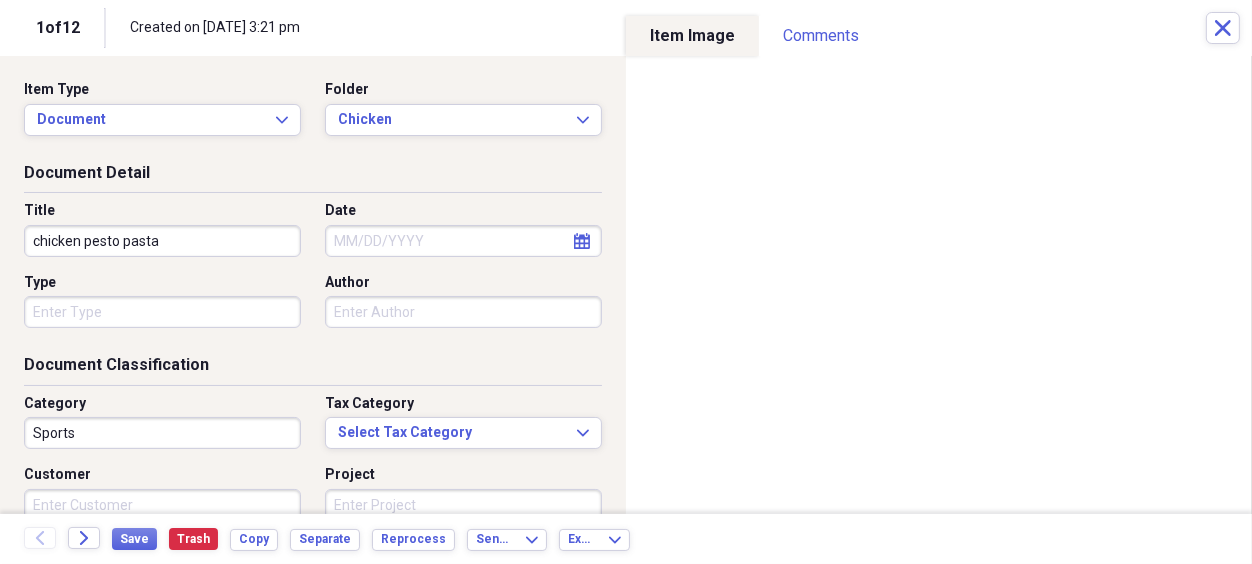 type on "chicken pesto pasta" 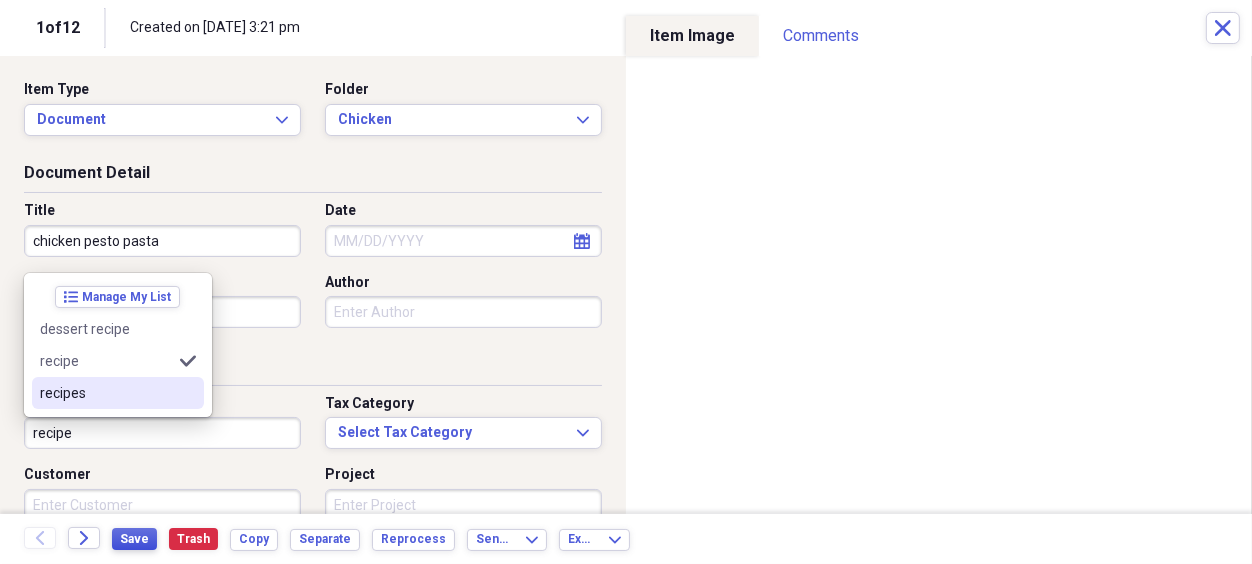 type on "recipe" 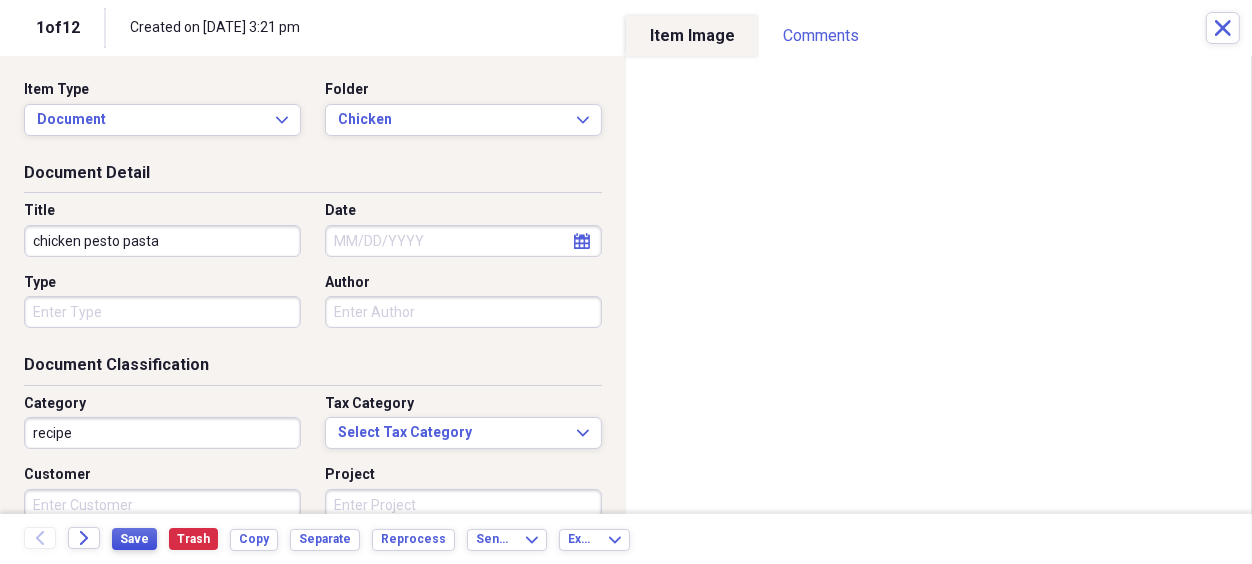 click on "Save" at bounding box center [134, 539] 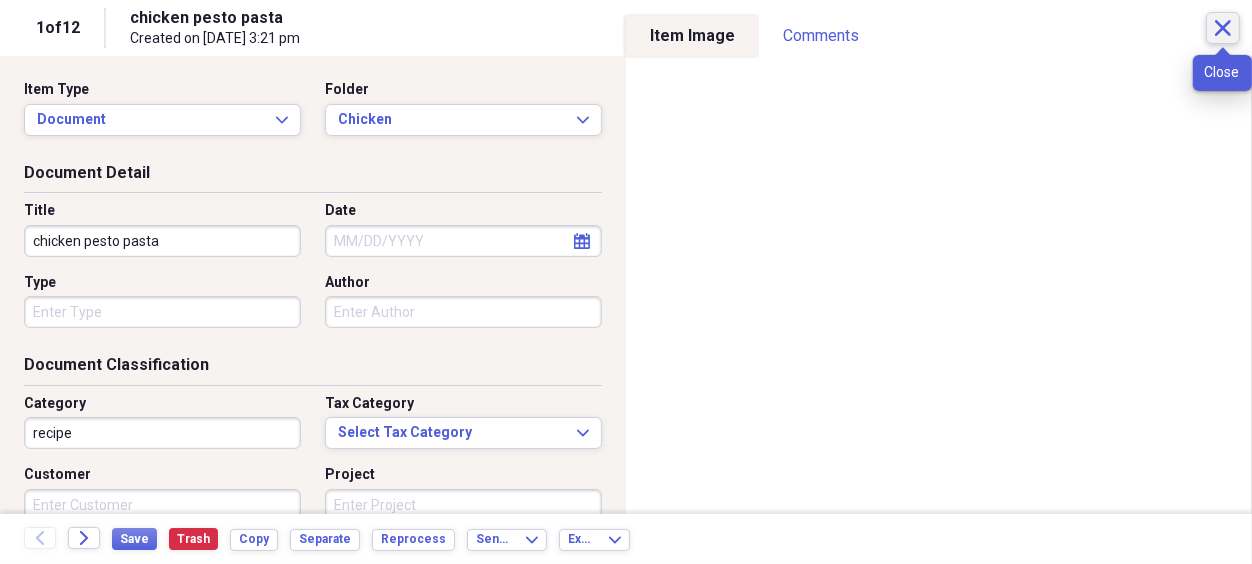 click on "Close" 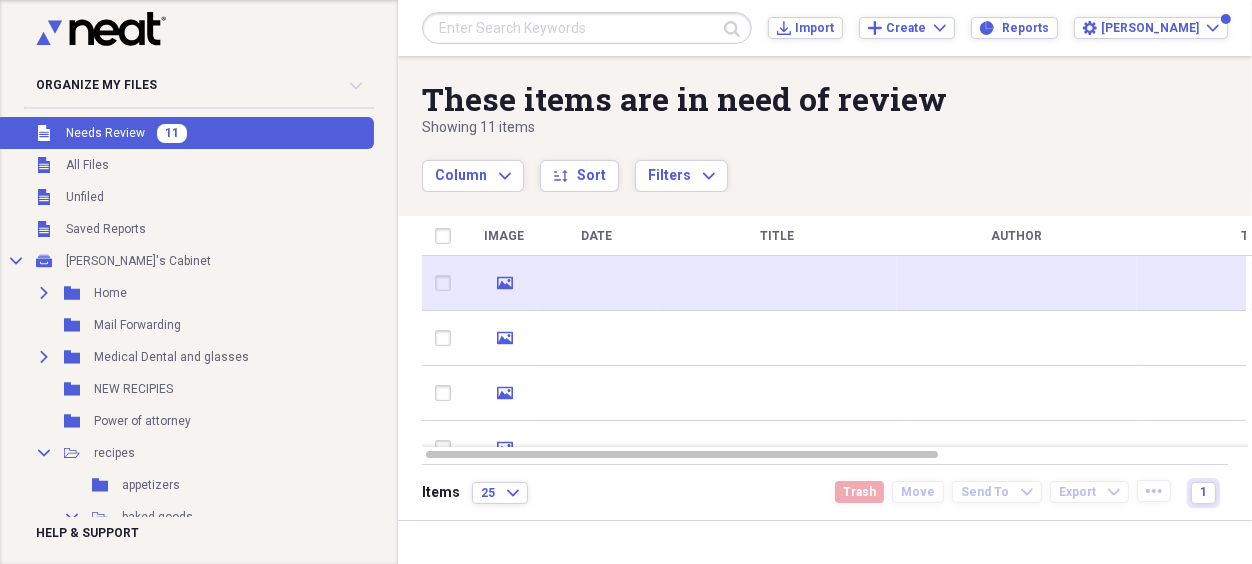 drag, startPoint x: 729, startPoint y: 285, endPoint x: 718, endPoint y: 284, distance: 11.045361 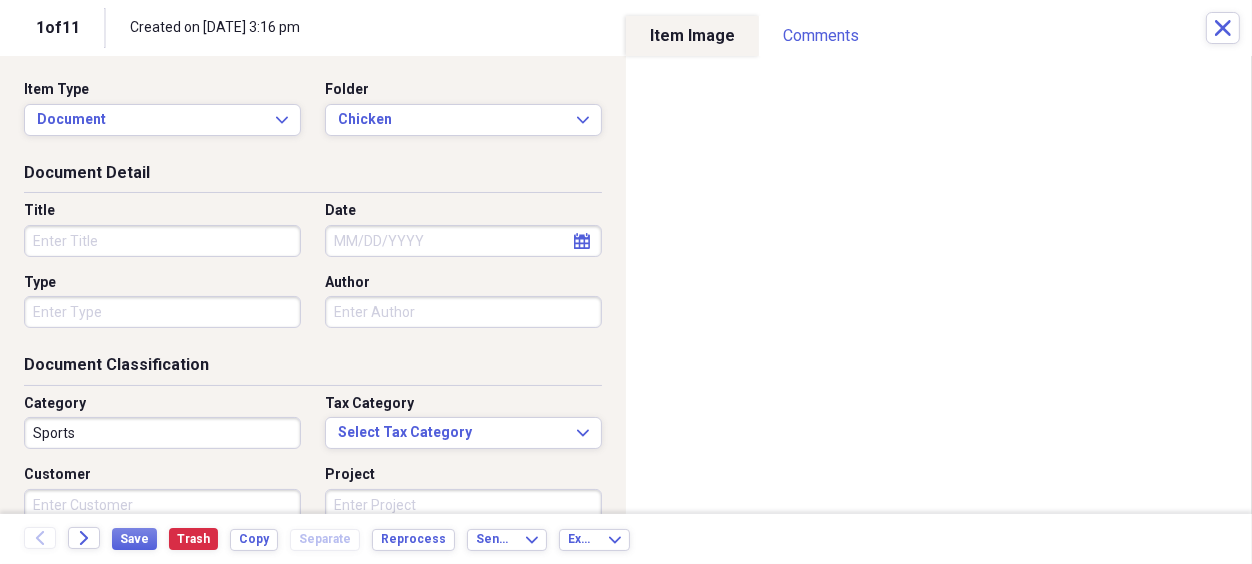 click on "Title" at bounding box center (162, 241) 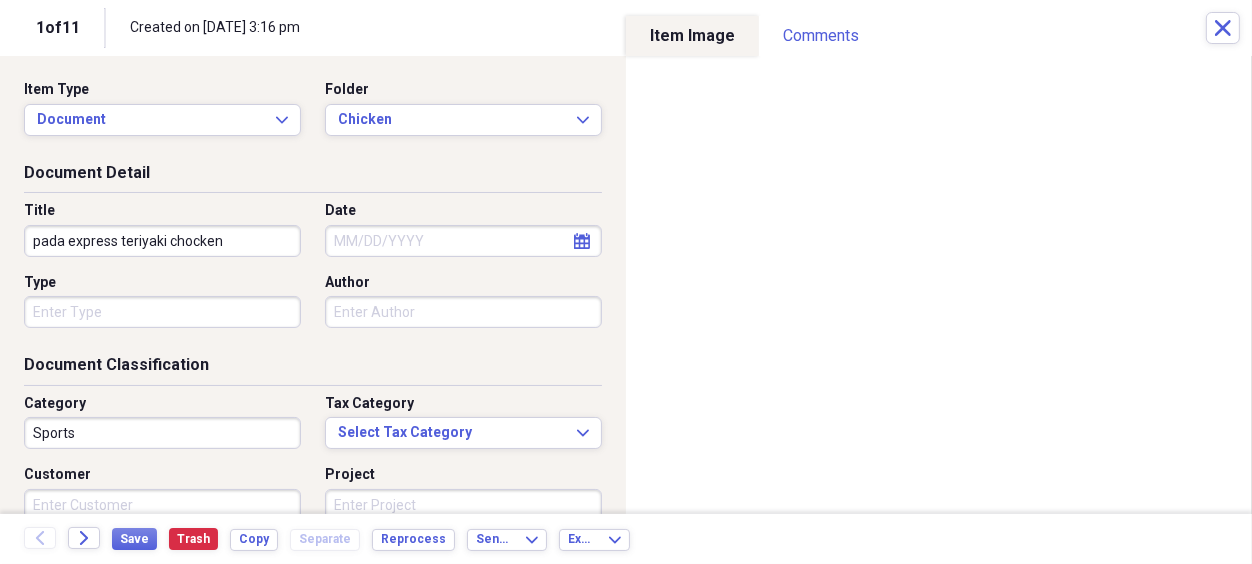 type on "pada express teriyaki chocken" 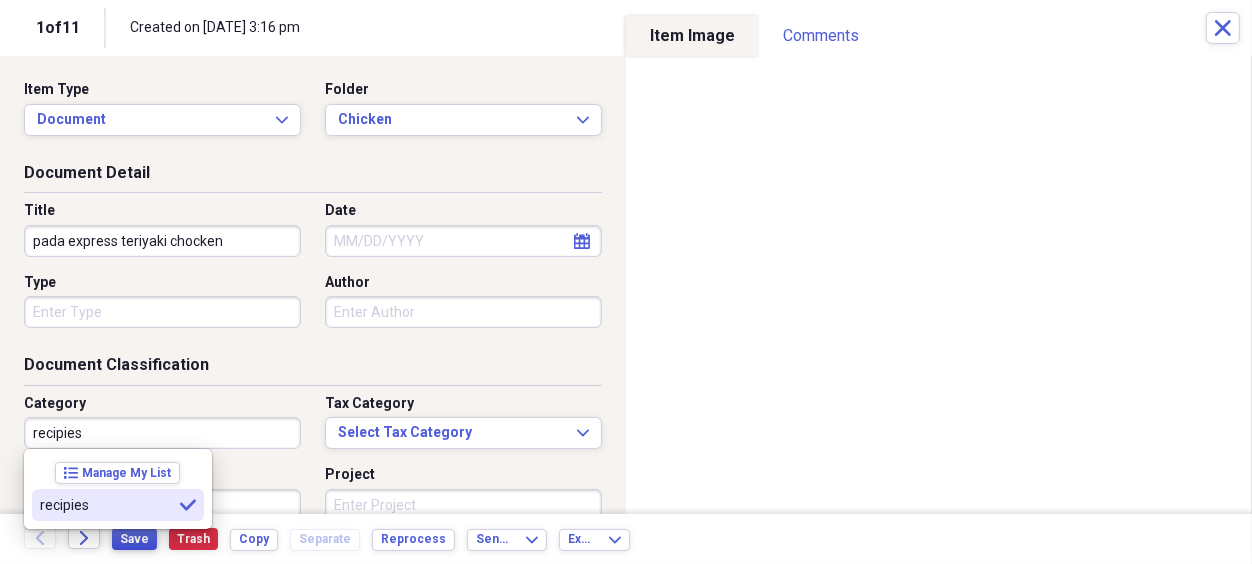 type on "recipies" 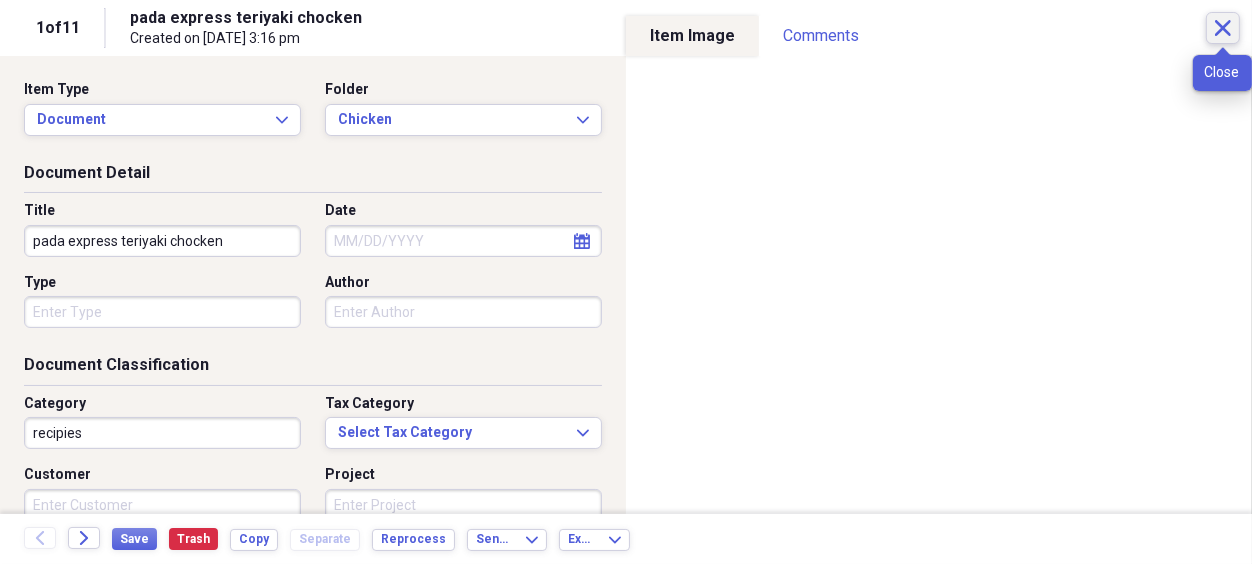 click on "Close" 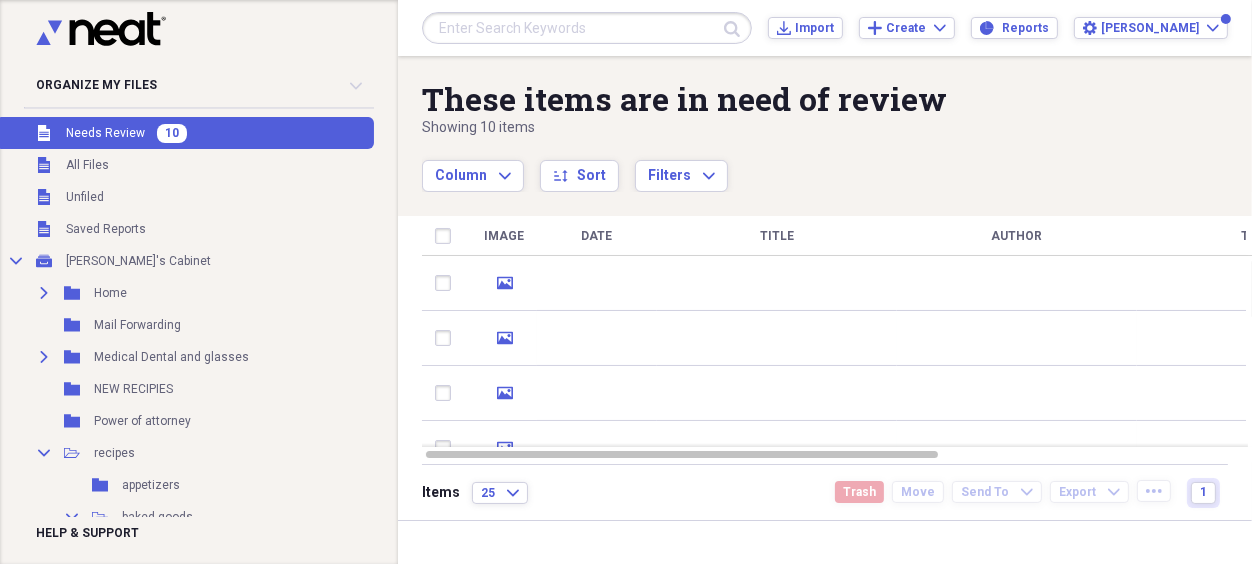click on "Unfiled Needs Review 10" at bounding box center (185, 133) 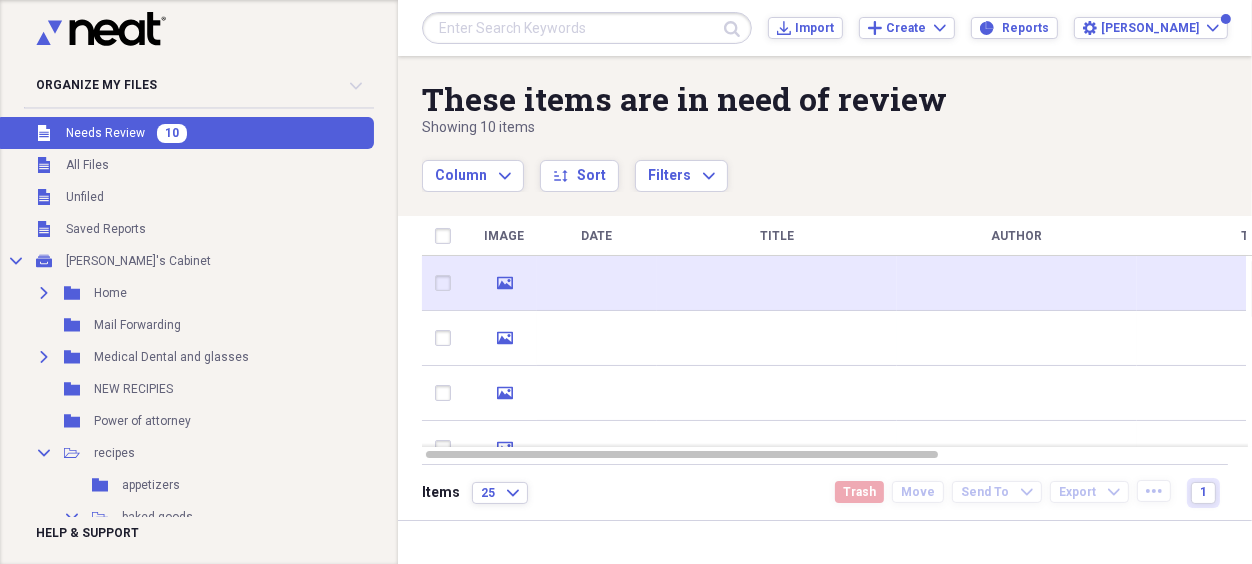 click at bounding box center (597, 283) 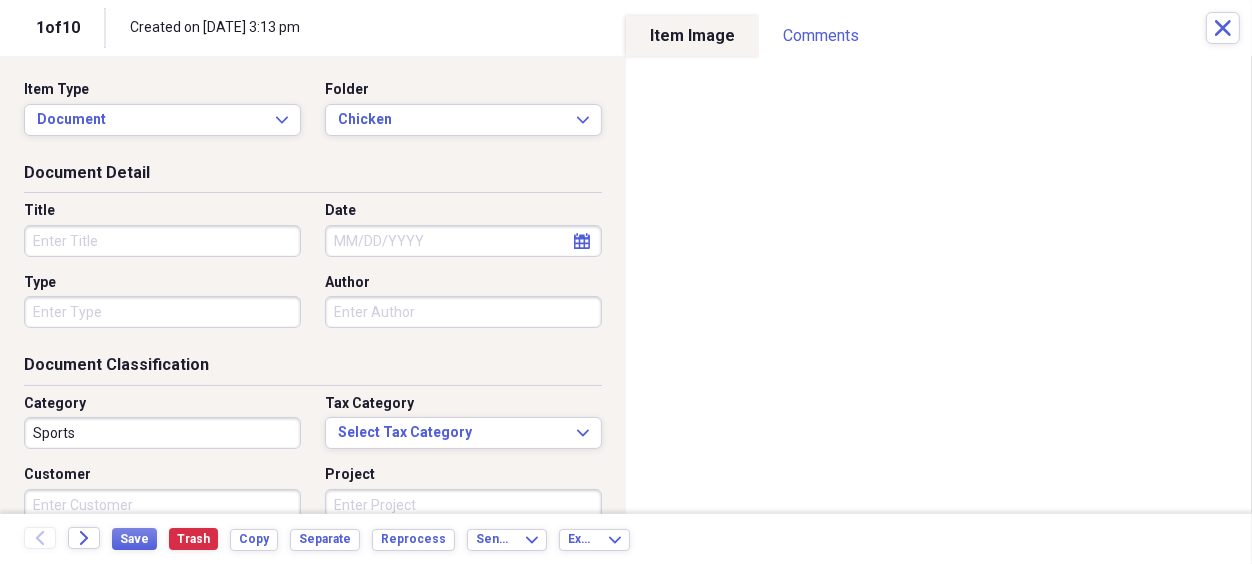 click on "Title" at bounding box center (162, 241) 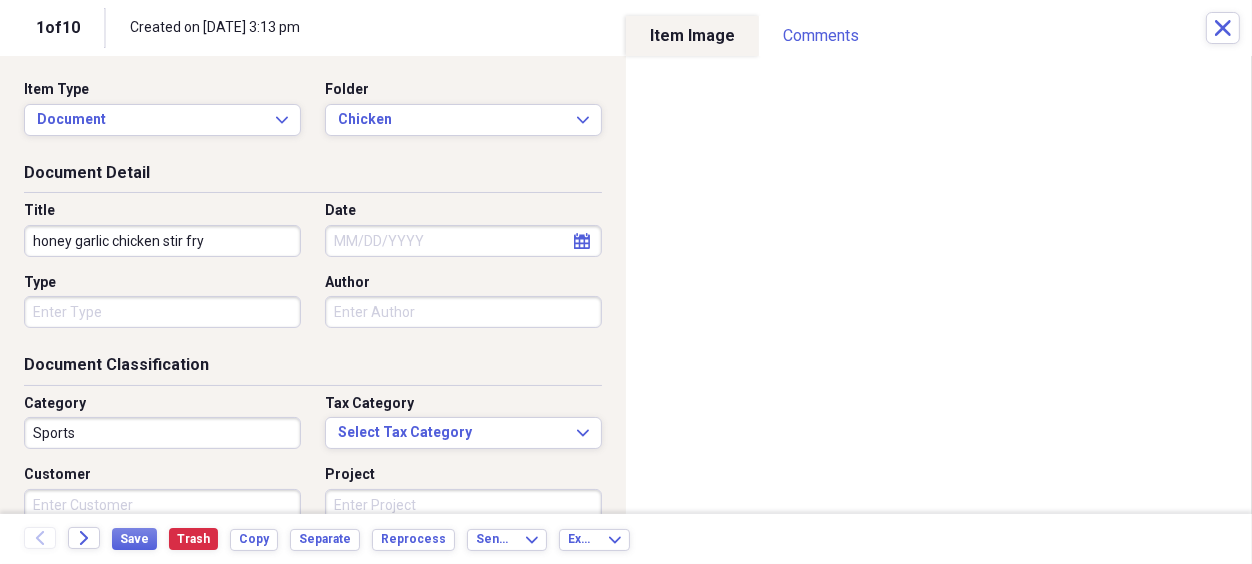 type on "honey garlic chicken stir fry" 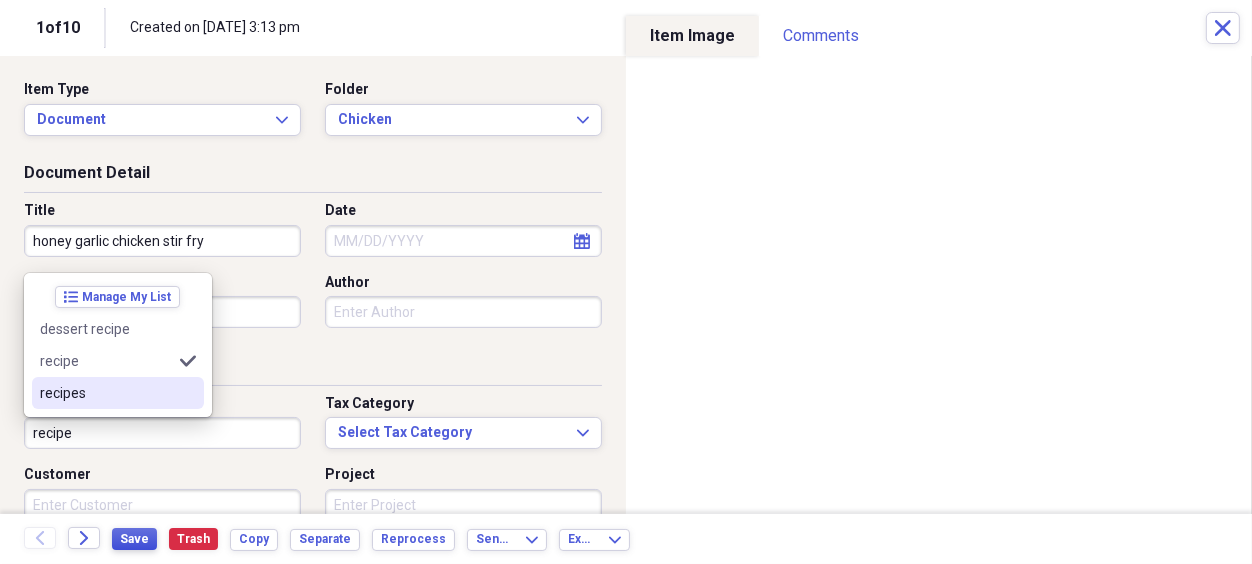 type on "recipe" 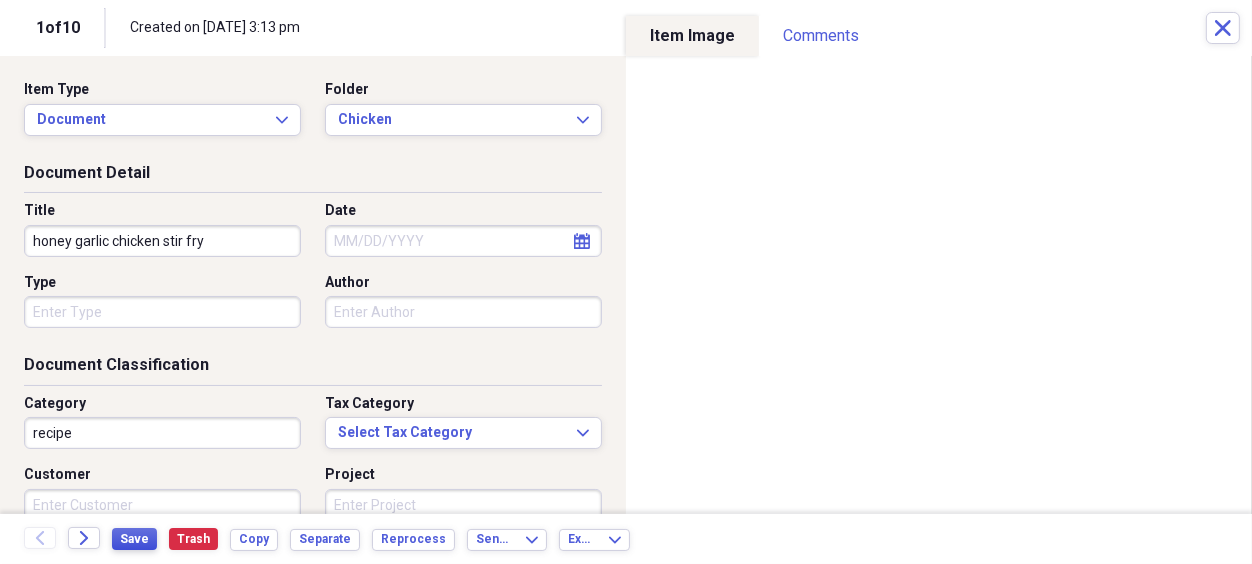 click on "Save" at bounding box center (134, 539) 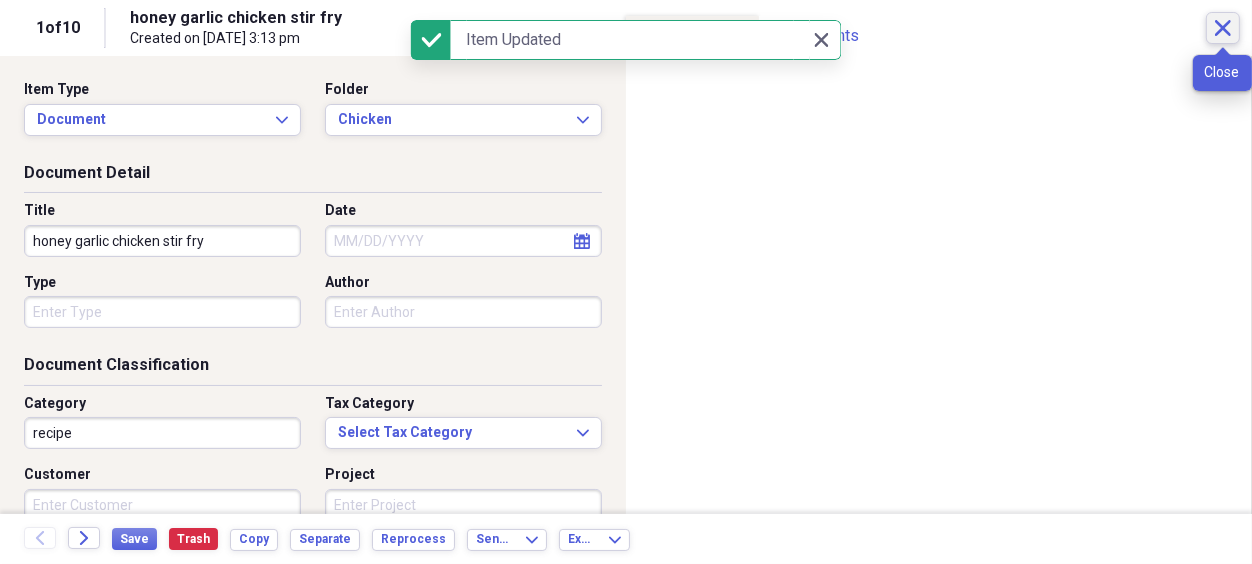 click 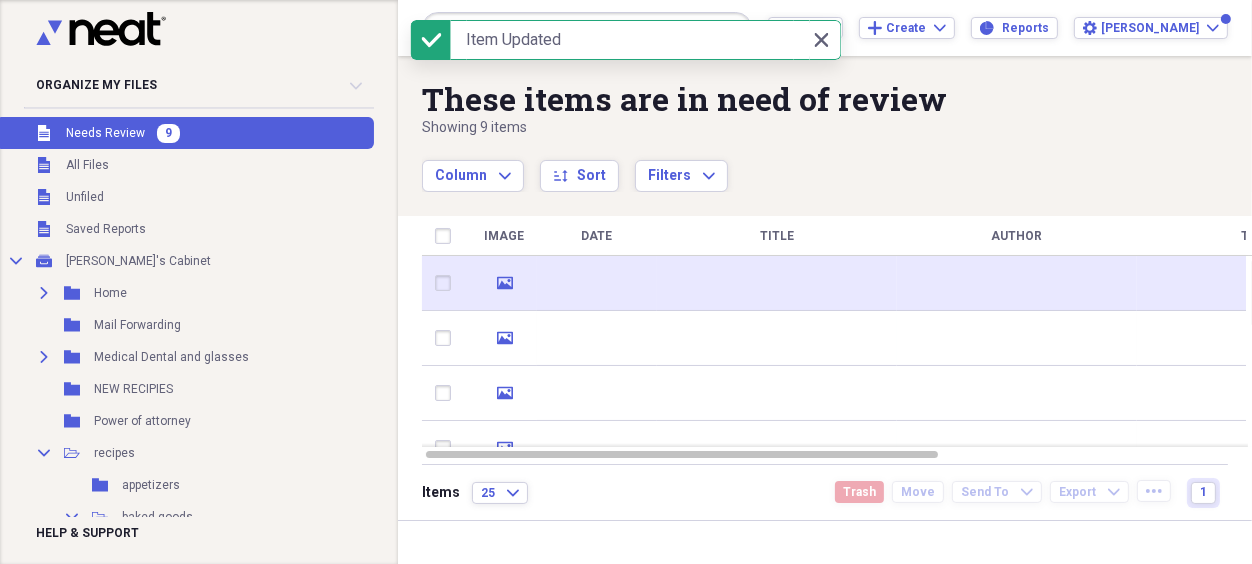 click at bounding box center (777, 283) 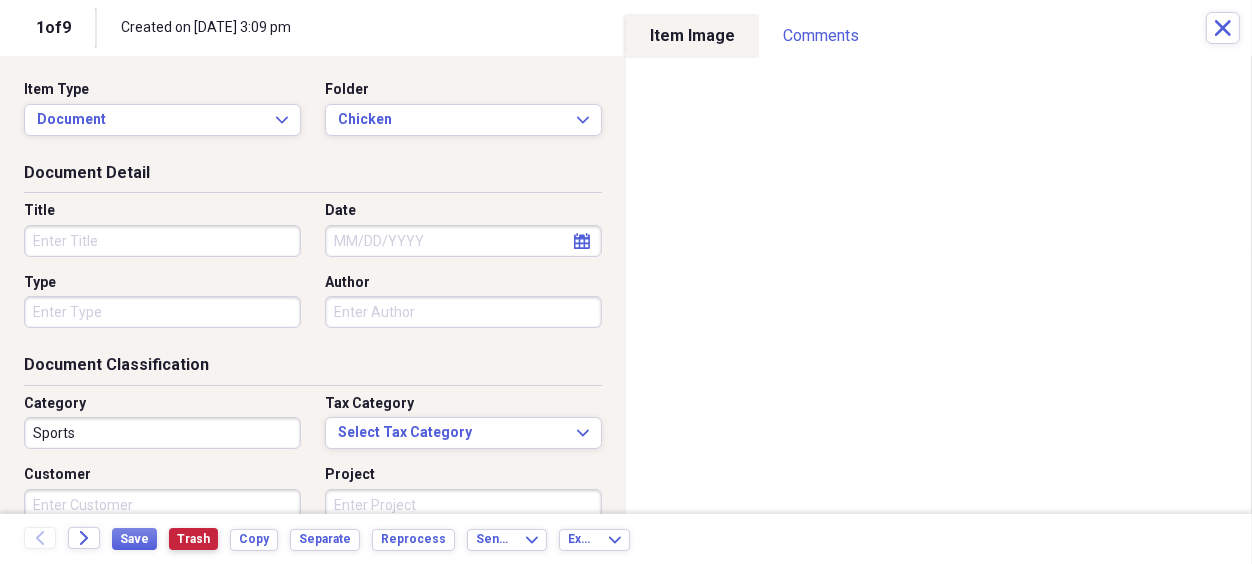click on "Trash" at bounding box center (193, 539) 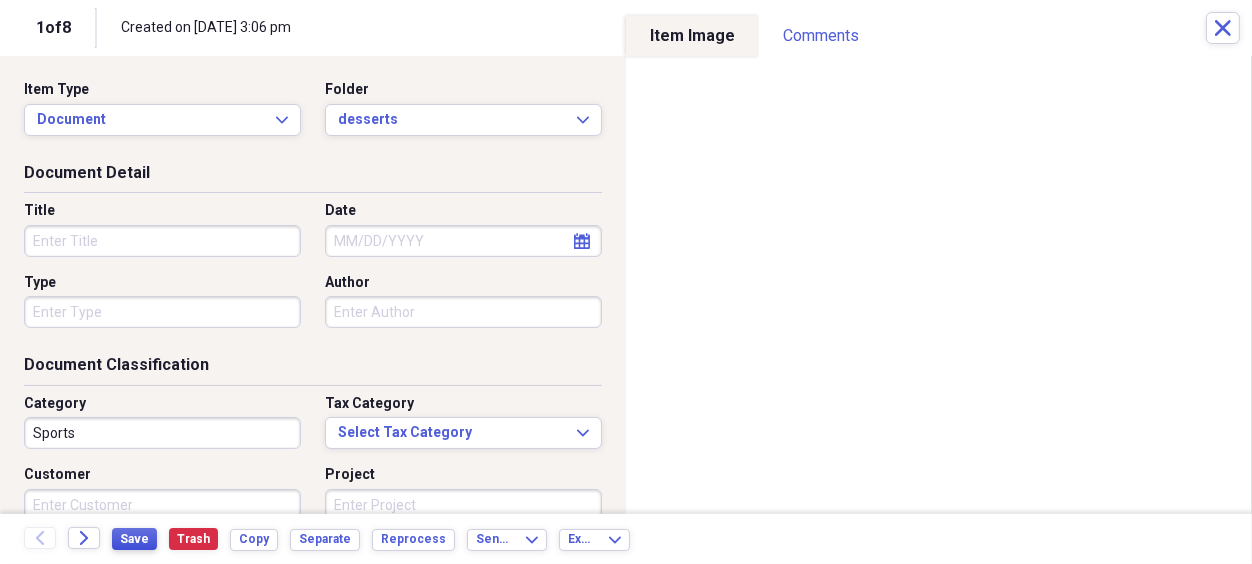 click on "Save" at bounding box center [134, 539] 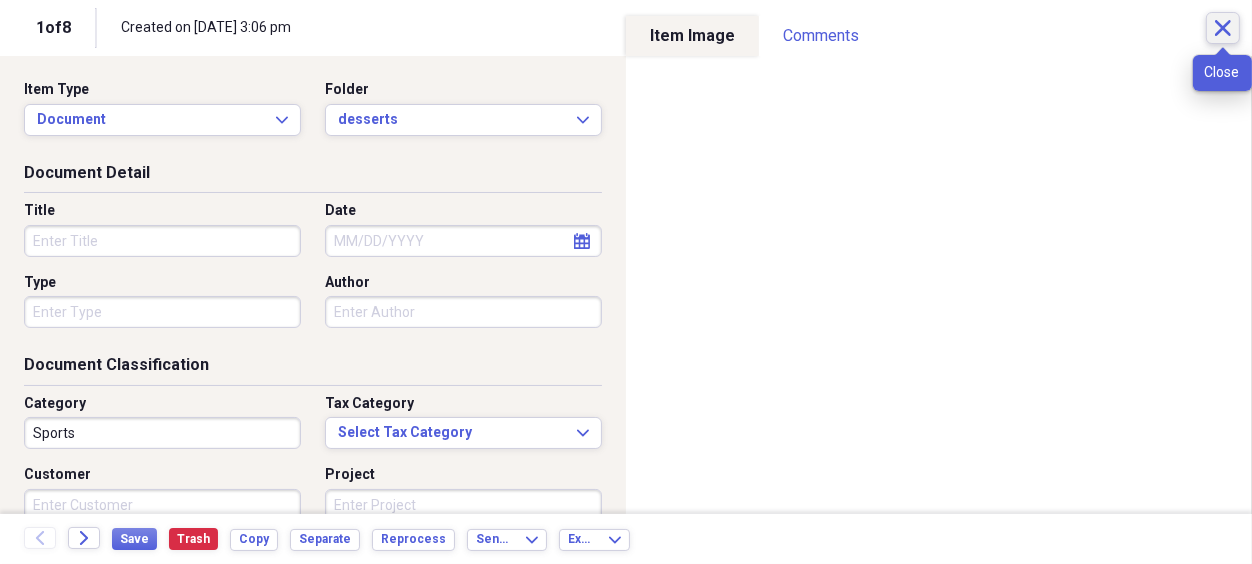 click 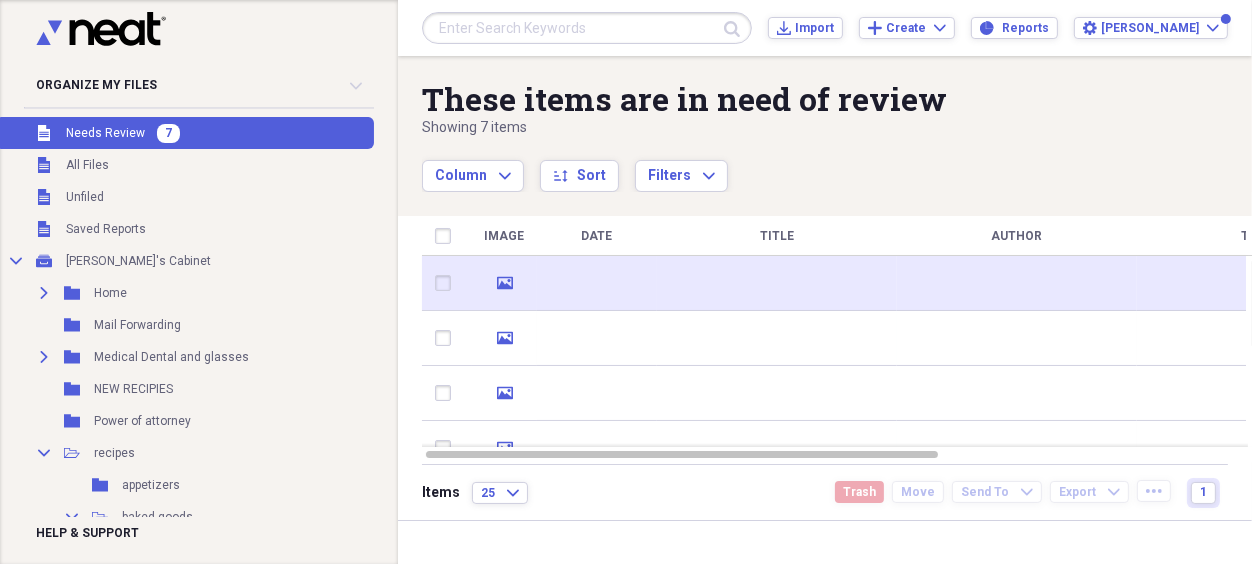 click at bounding box center [777, 283] 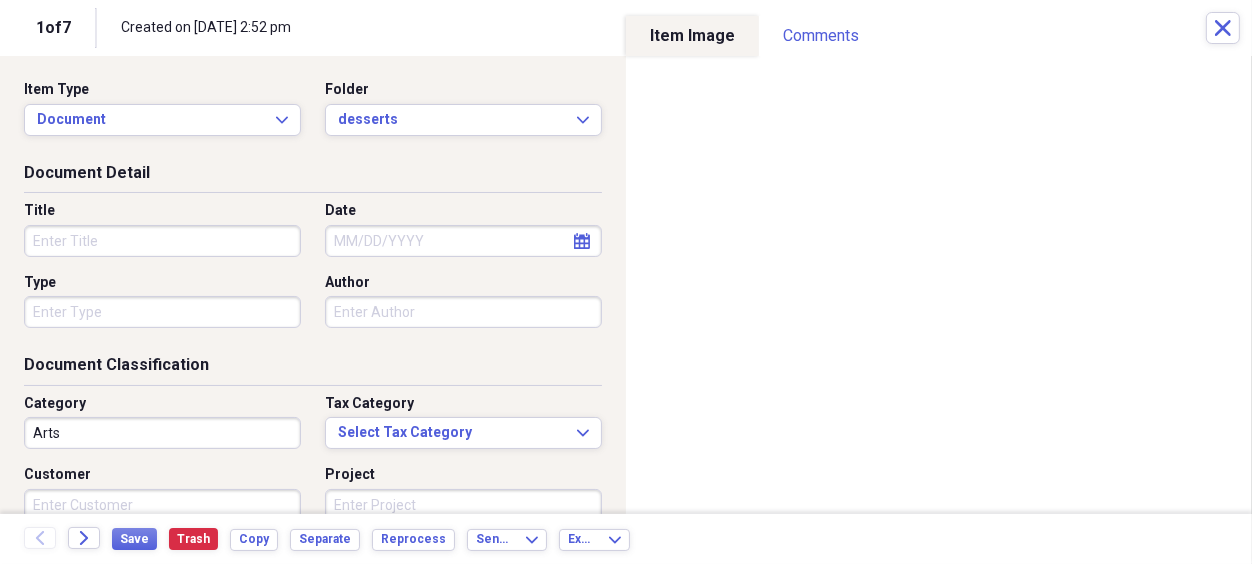 click on "Title" at bounding box center [162, 241] 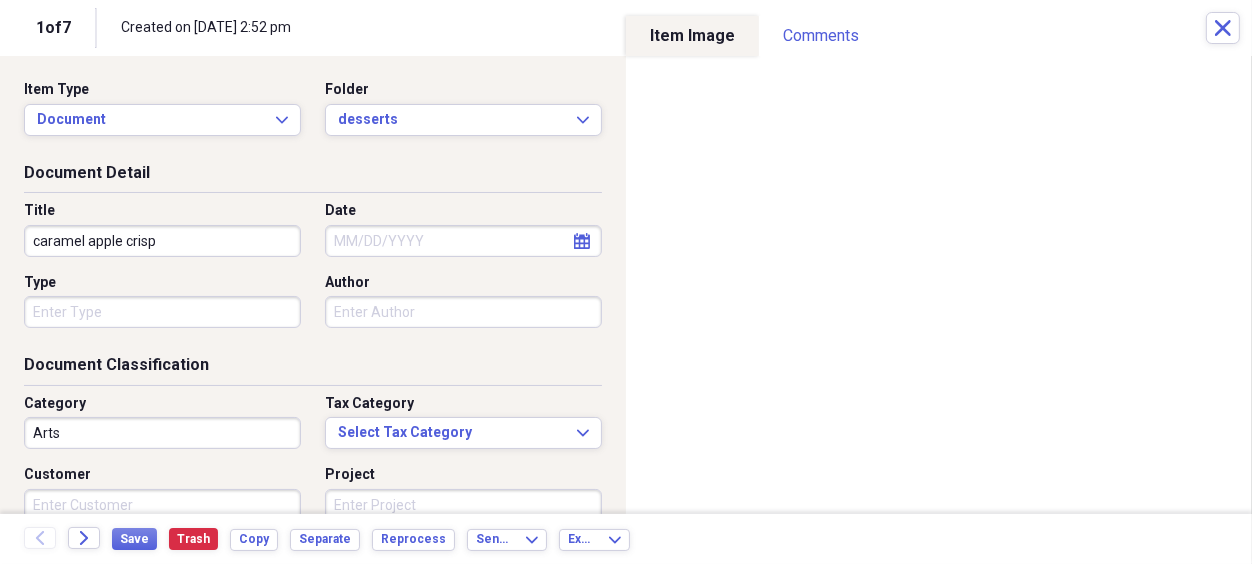 type on "caramel apple crisp" 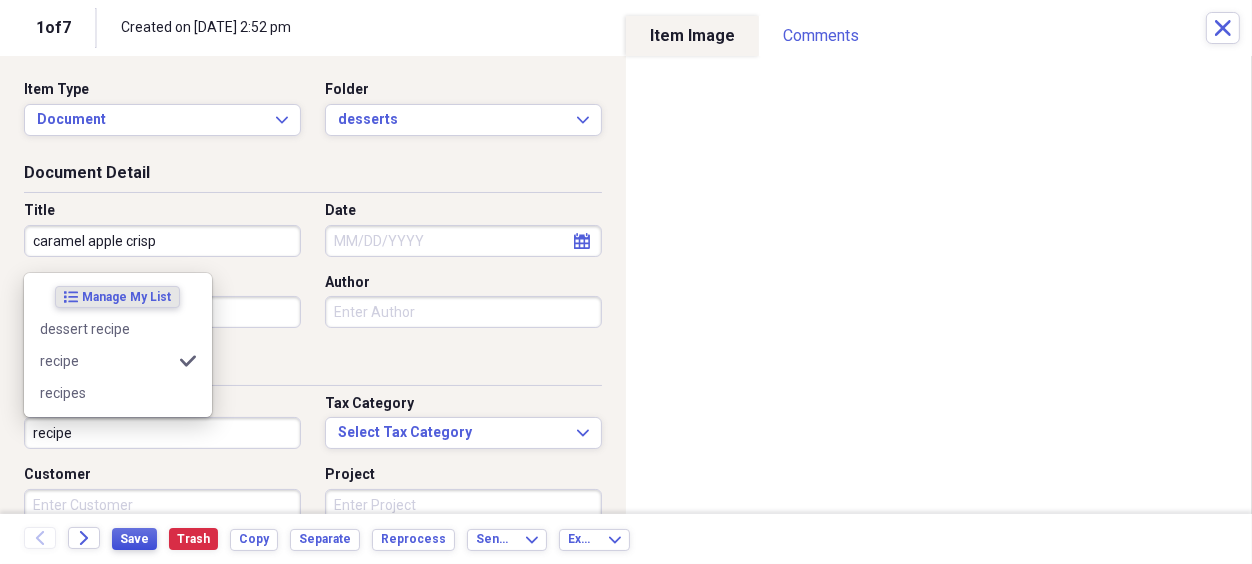 type on "recipe" 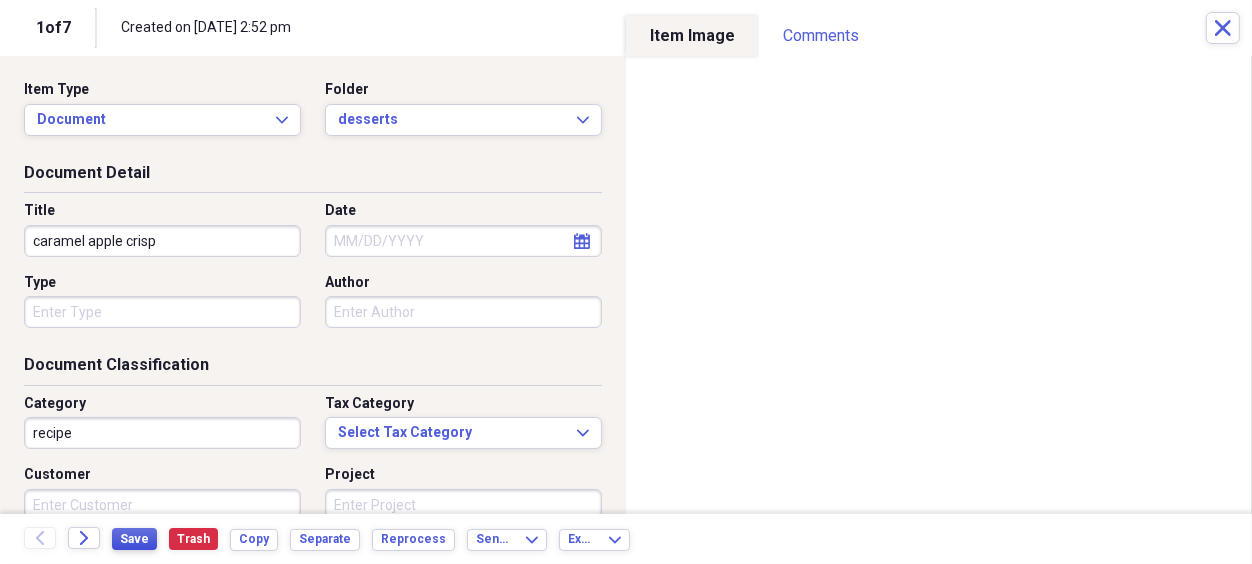 click on "Save" at bounding box center [134, 539] 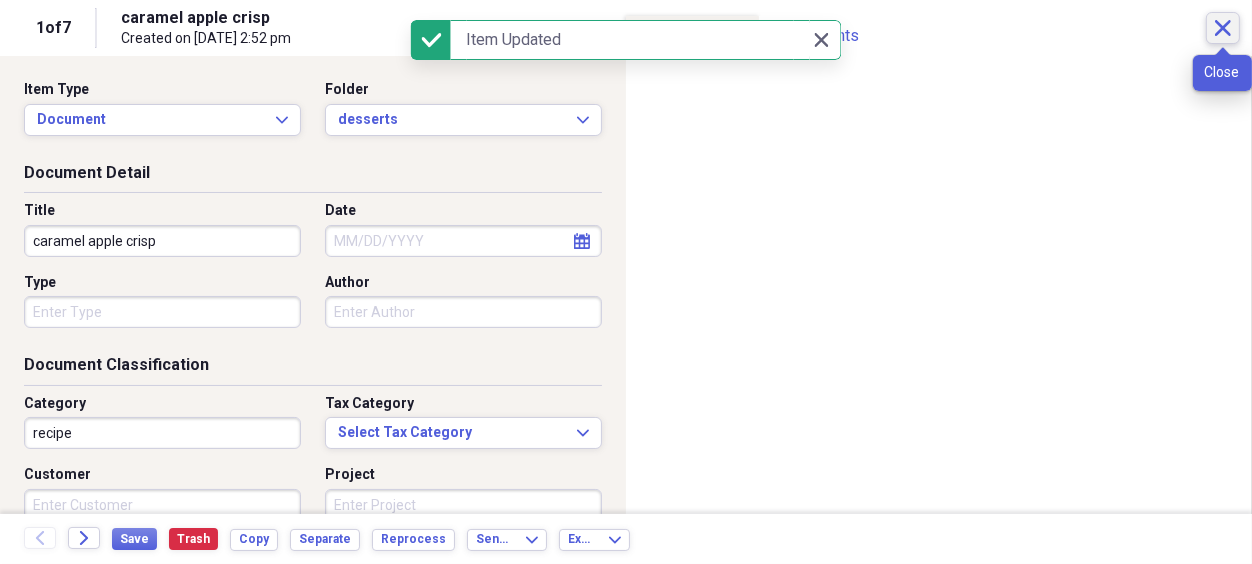 click 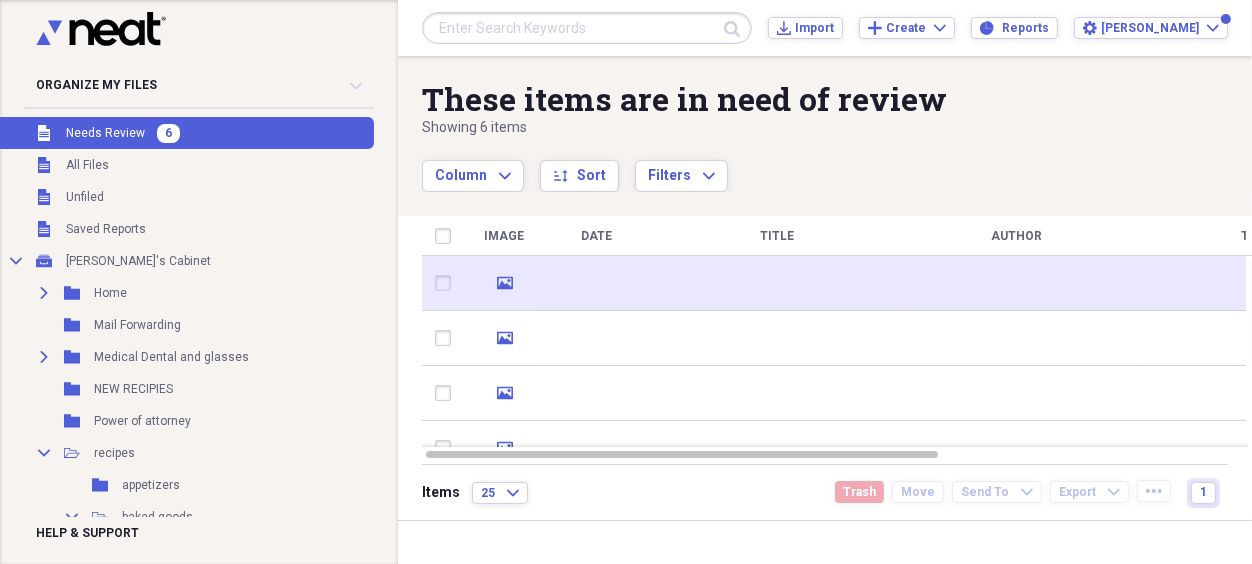 click at bounding box center [777, 283] 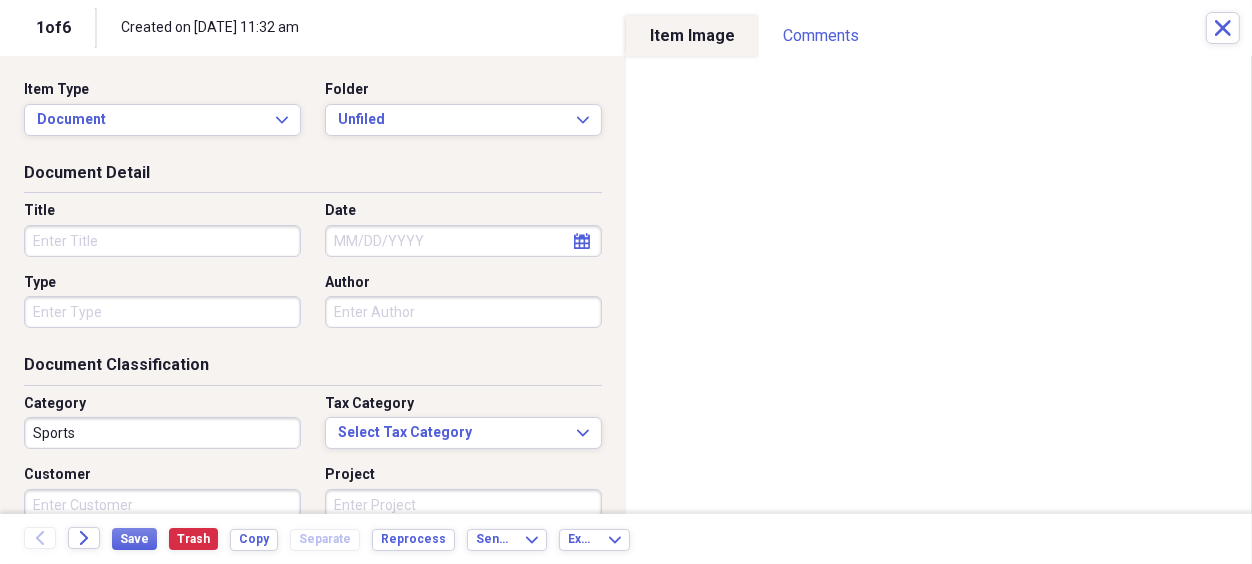 click on "Title" at bounding box center [162, 241] 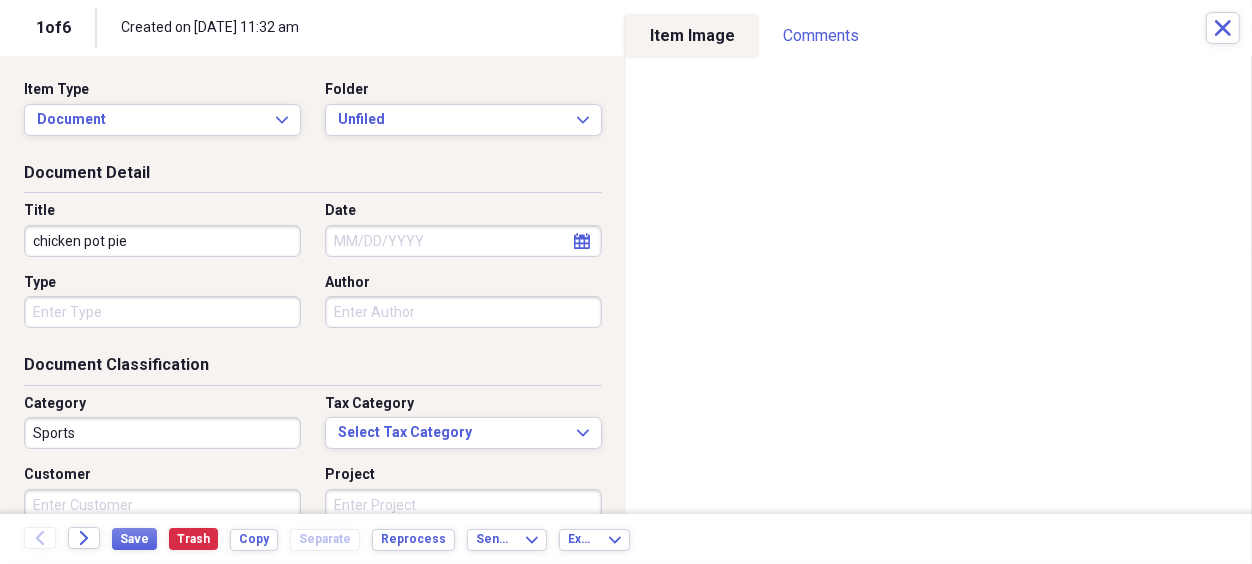 type on "chicken pot pie" 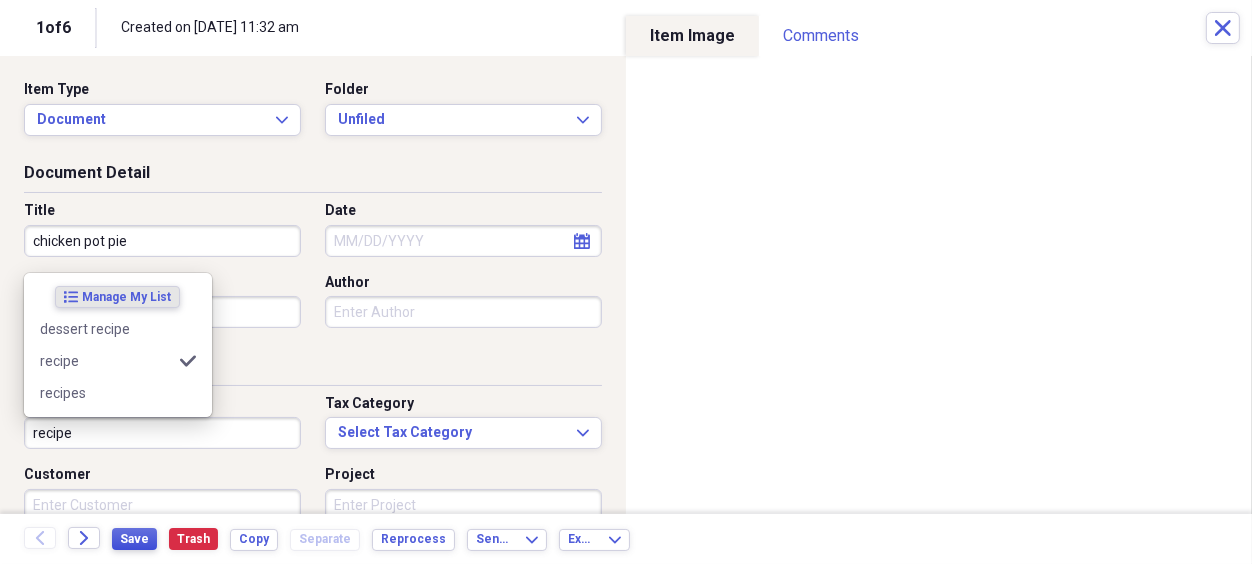 type on "recipe" 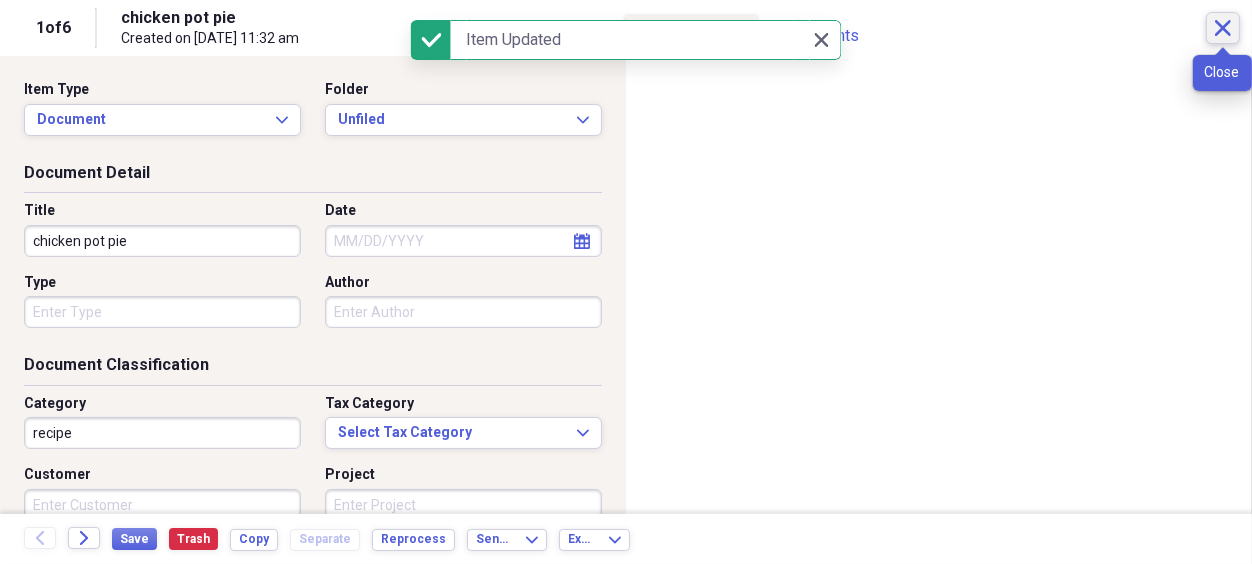 click 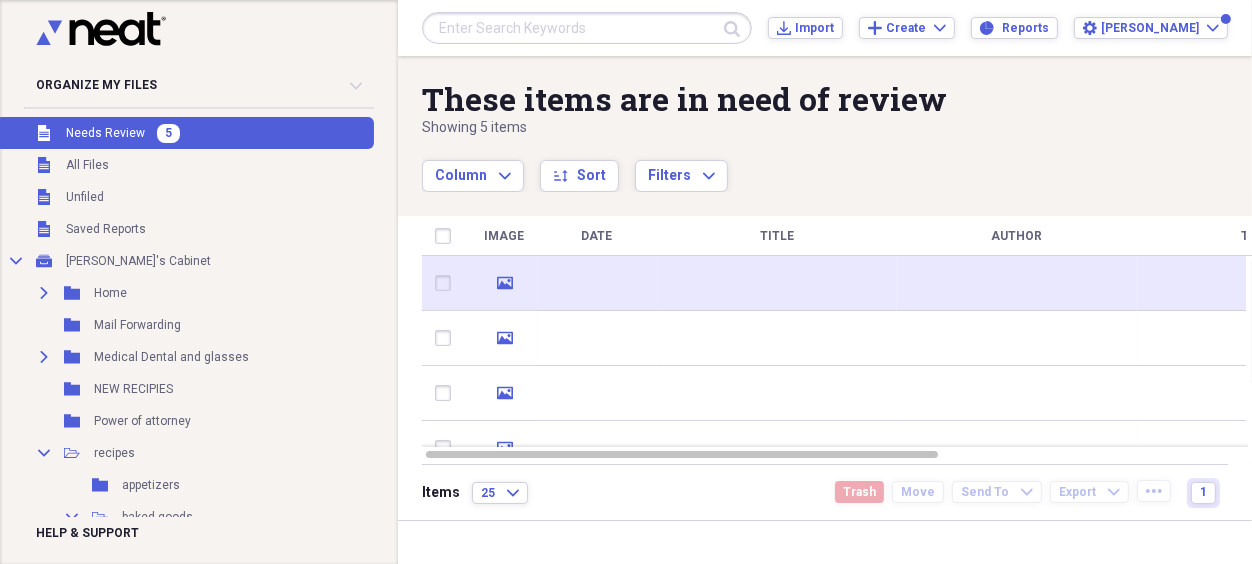 click at bounding box center [777, 283] 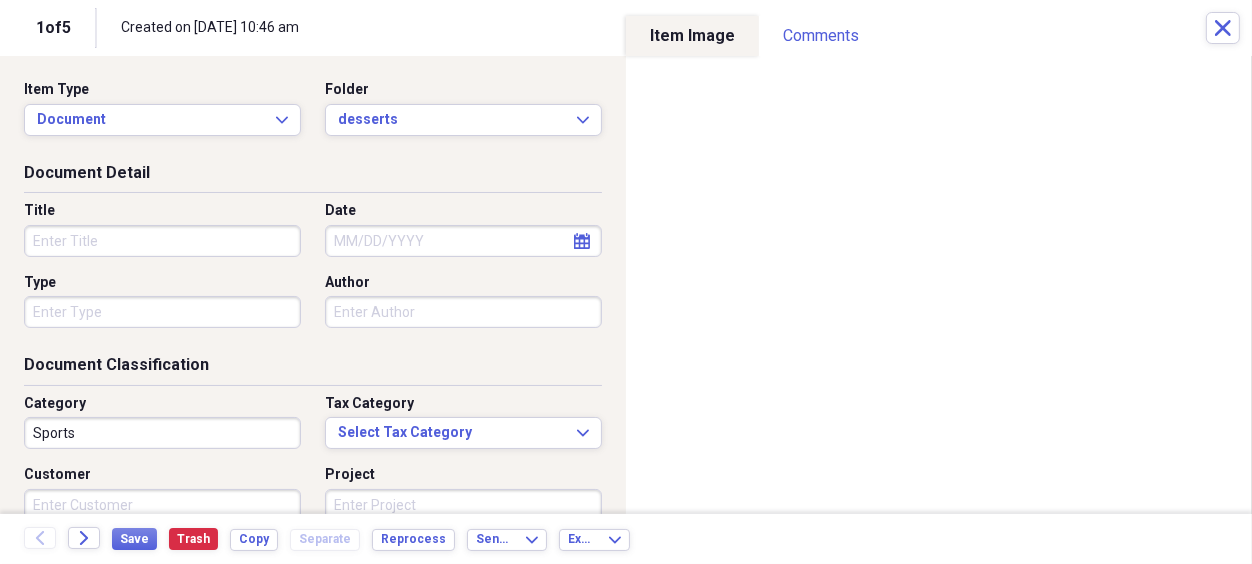 click on "Title" at bounding box center (162, 241) 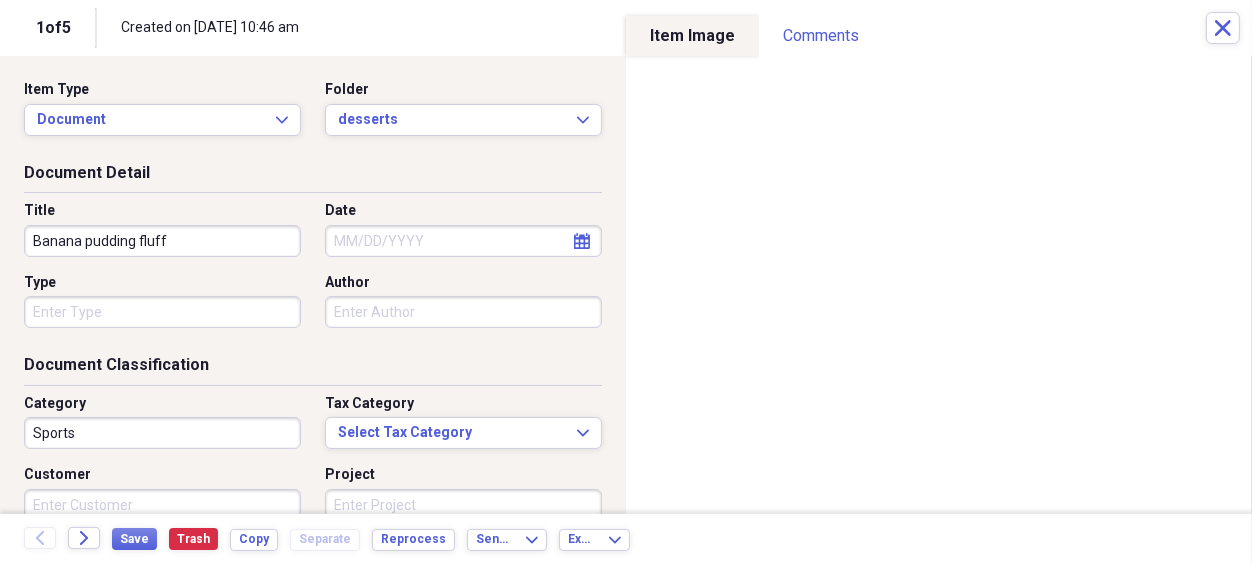 type on "Banana pudding fluff" 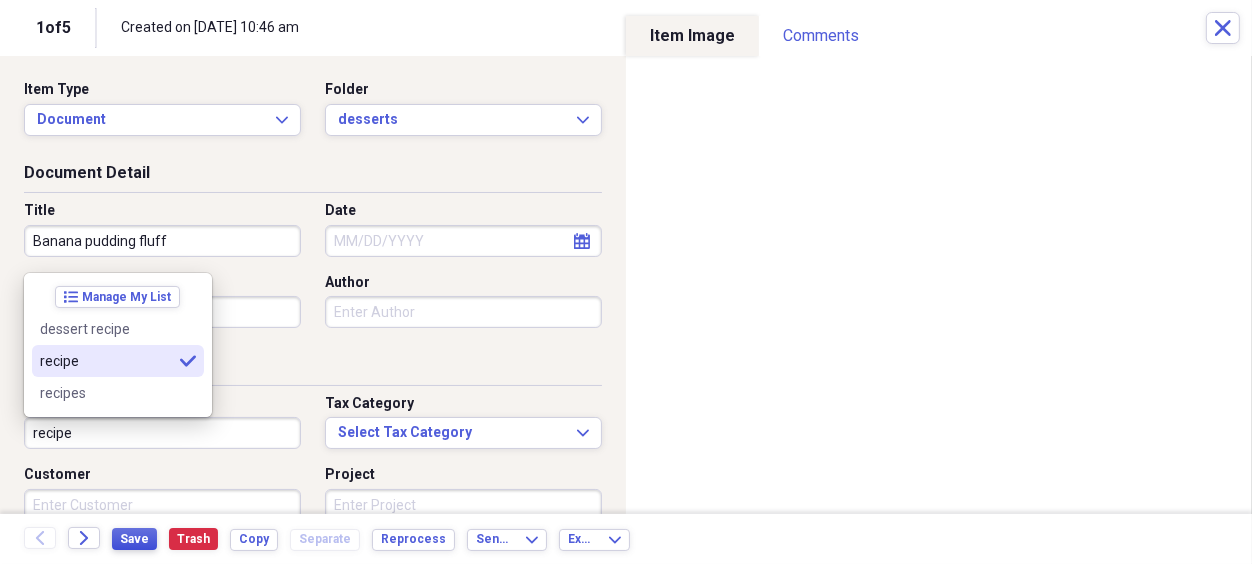 type on "recipe" 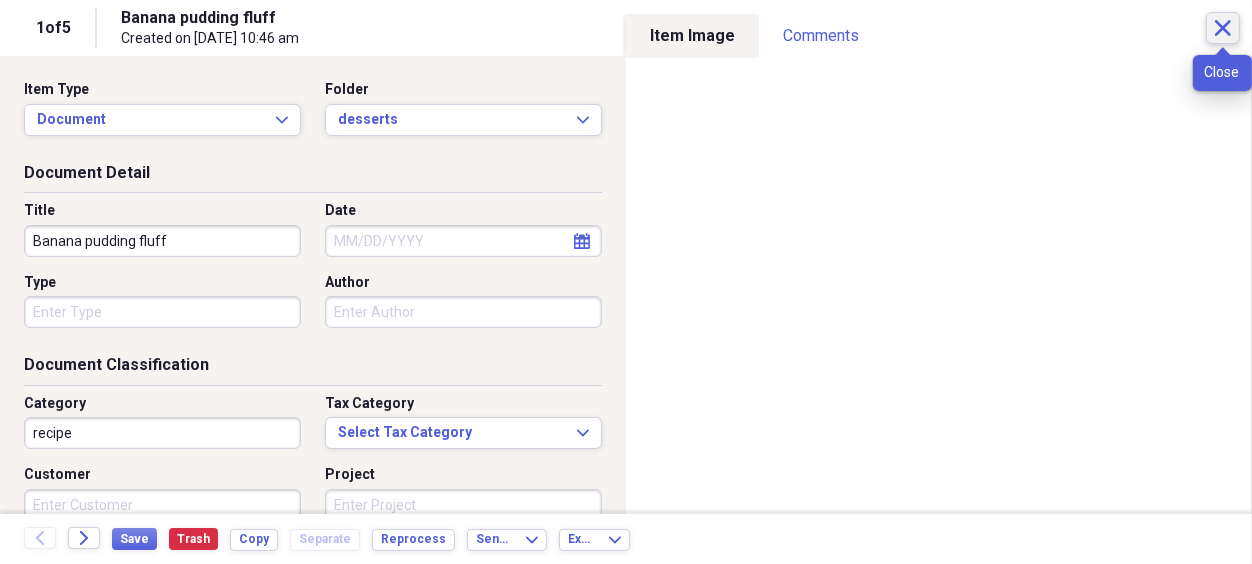click 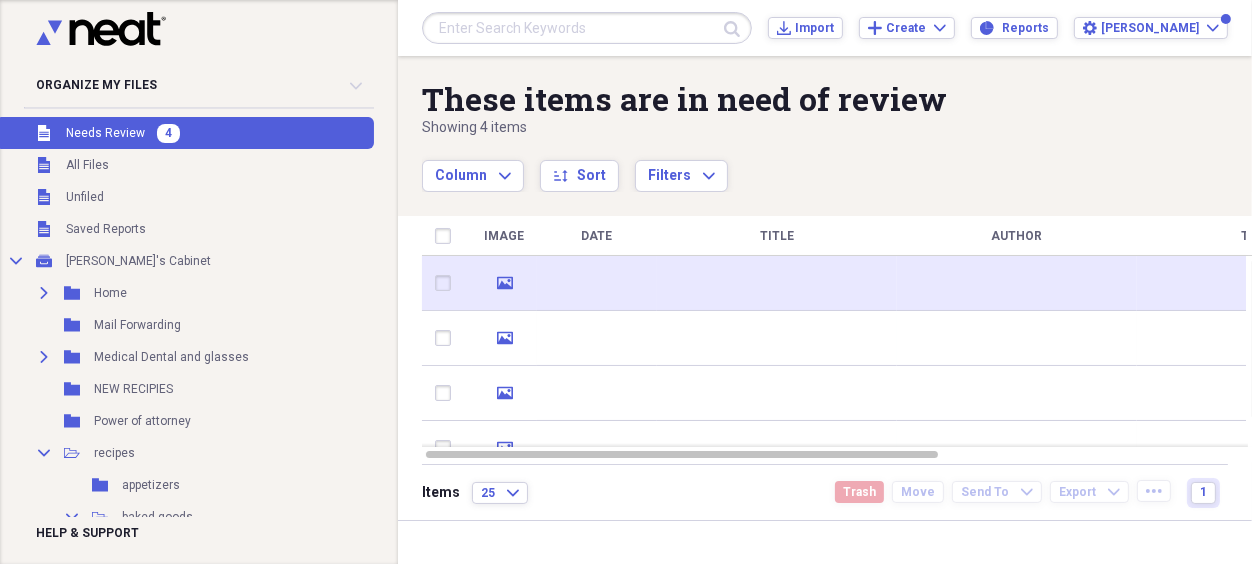 click at bounding box center [777, 283] 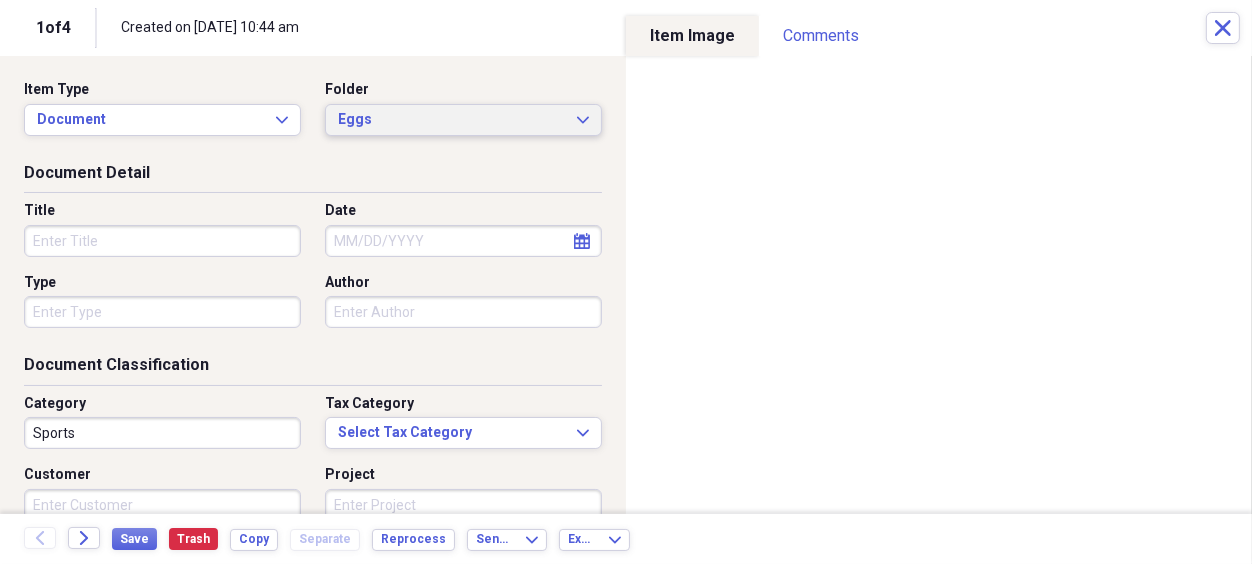 click on "Expand" 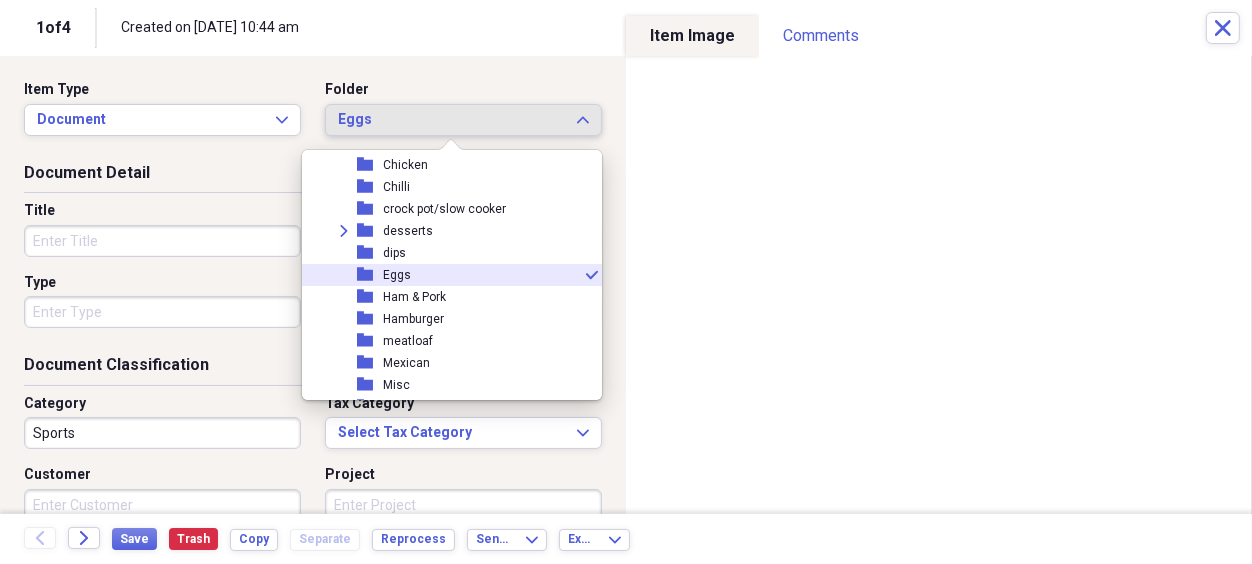 scroll, scrollTop: 4554, scrollLeft: 0, axis: vertical 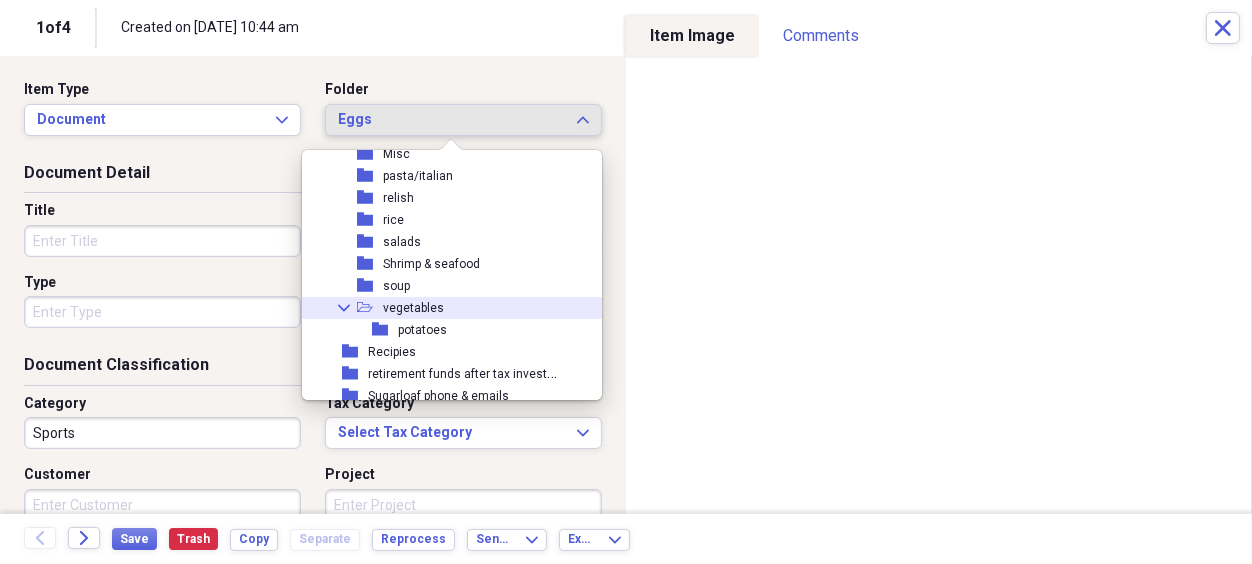 click on "vegetables" at bounding box center (413, 308) 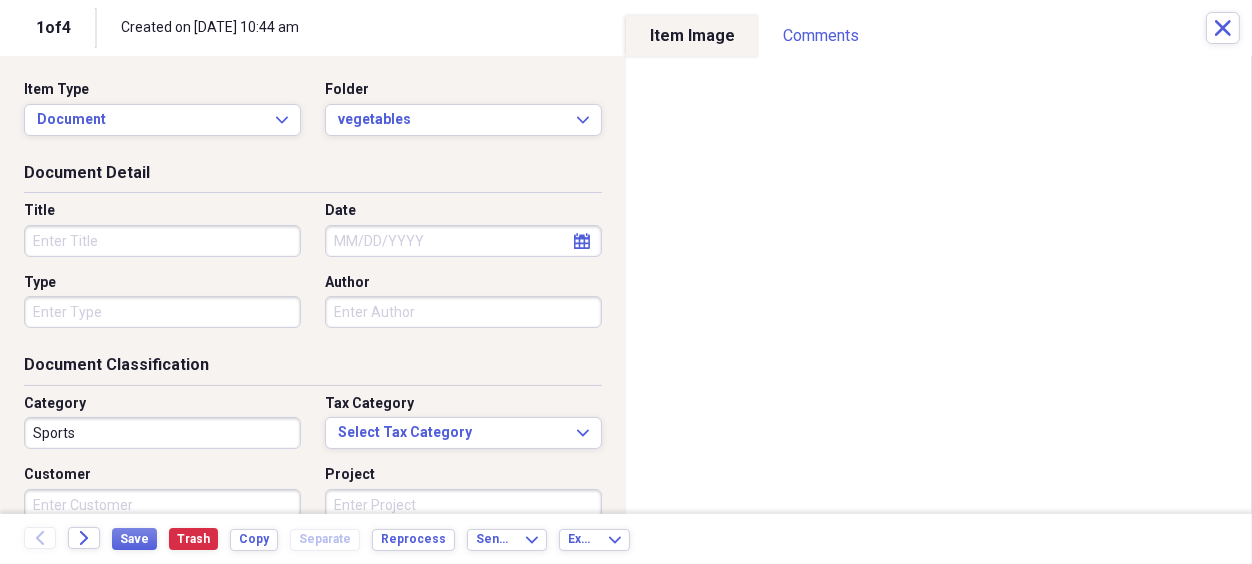 click on "Title" at bounding box center [162, 241] 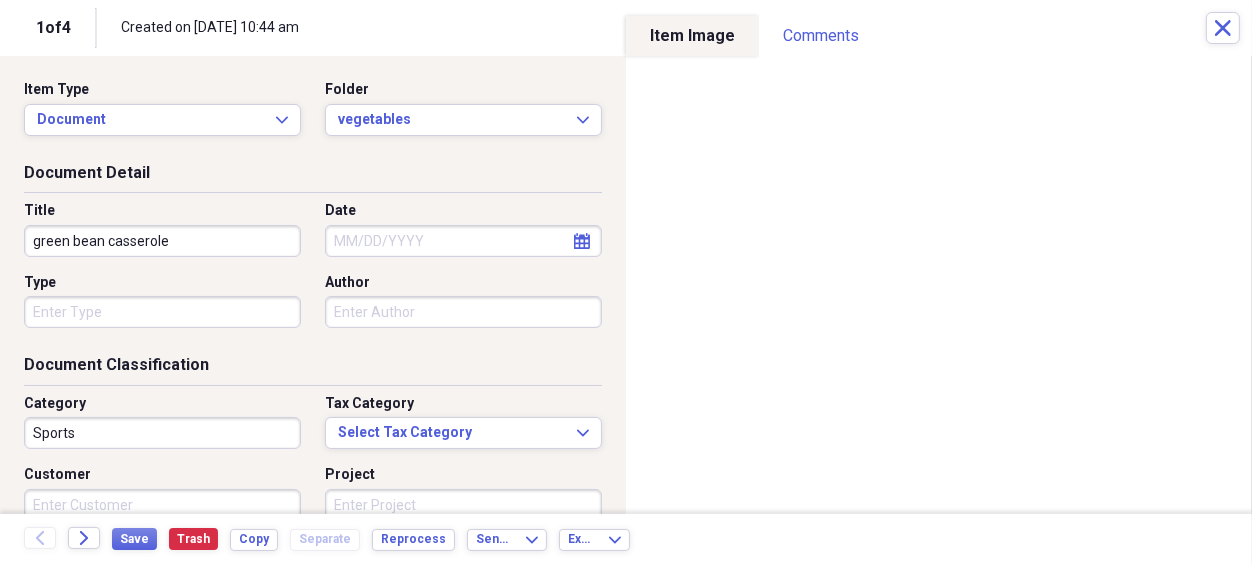 type on "green bean casserole" 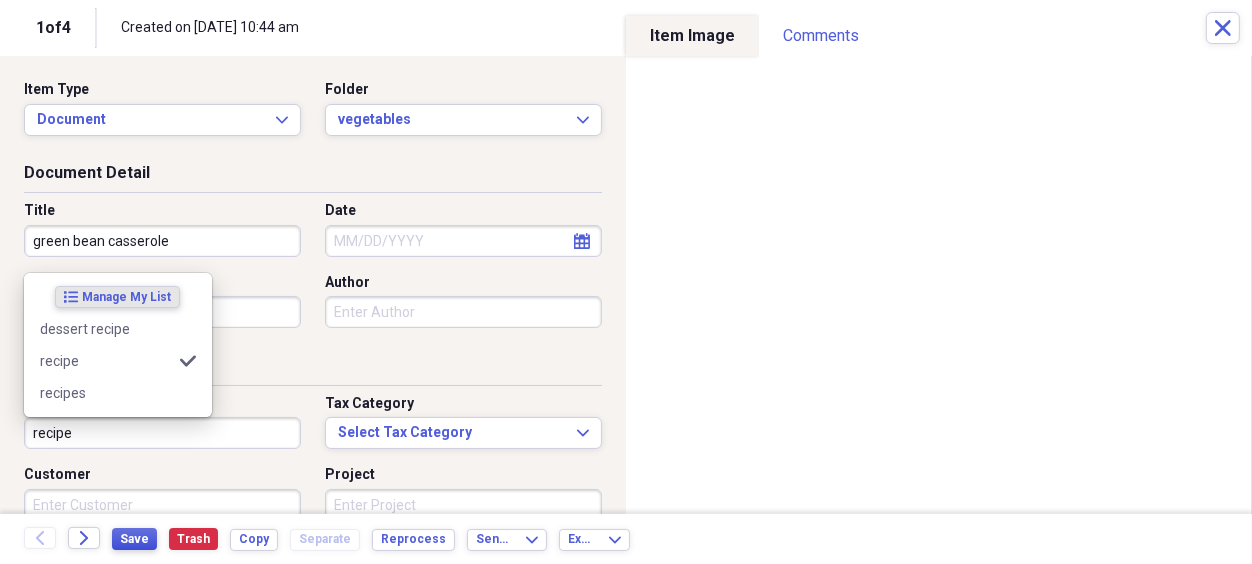type on "recipe" 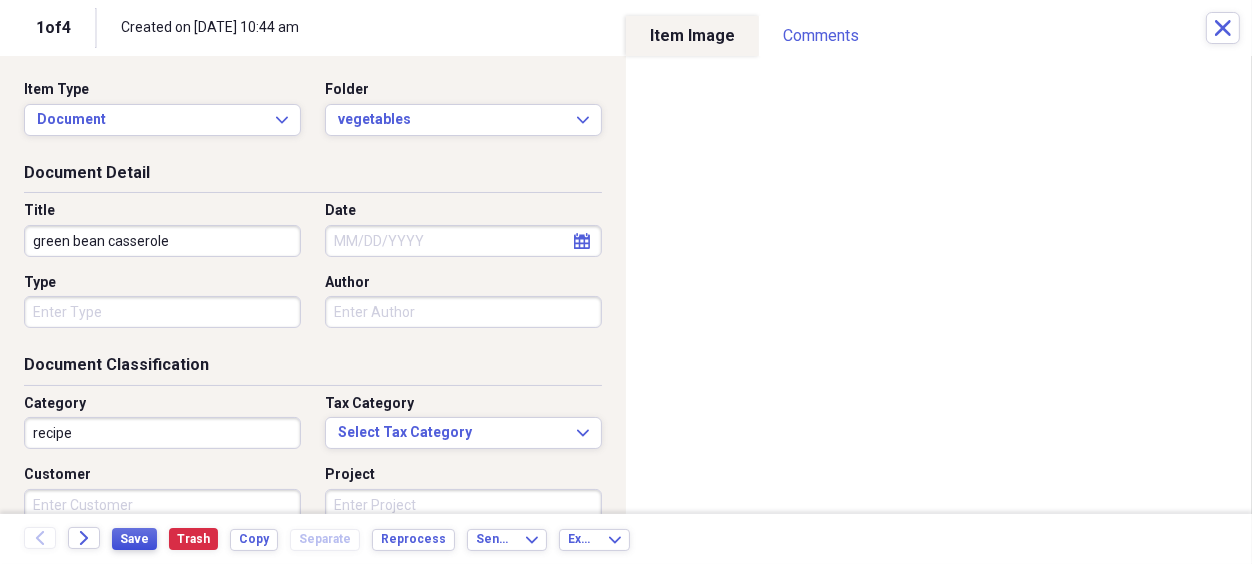 click on "Save" at bounding box center (134, 539) 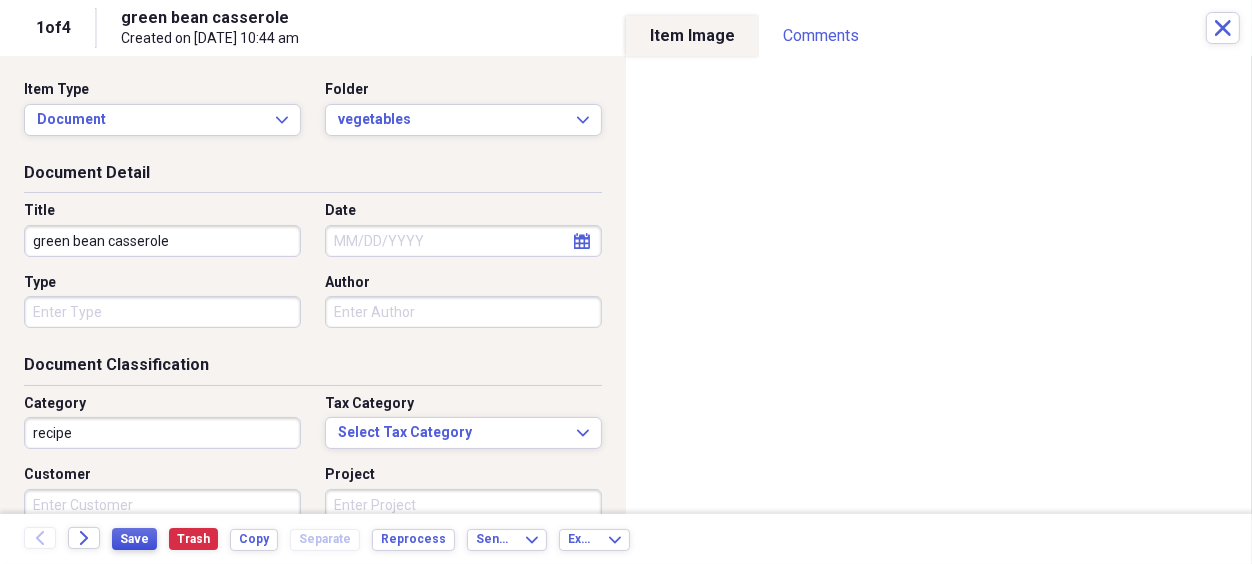 click on "Save" at bounding box center (134, 539) 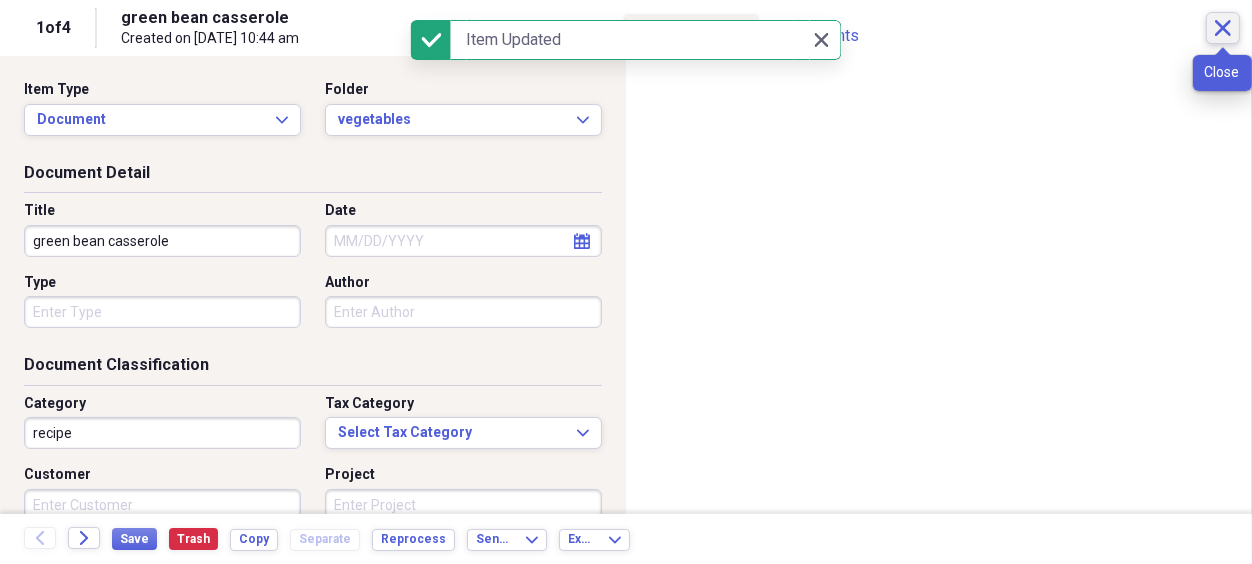 click on "Close" 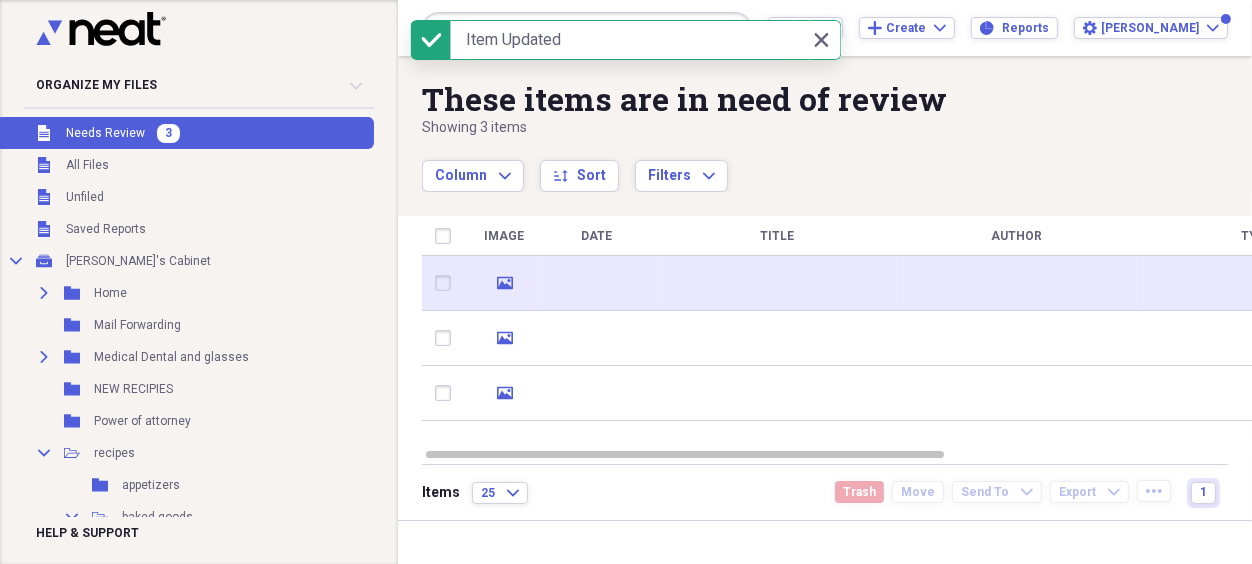 click at bounding box center (777, 283) 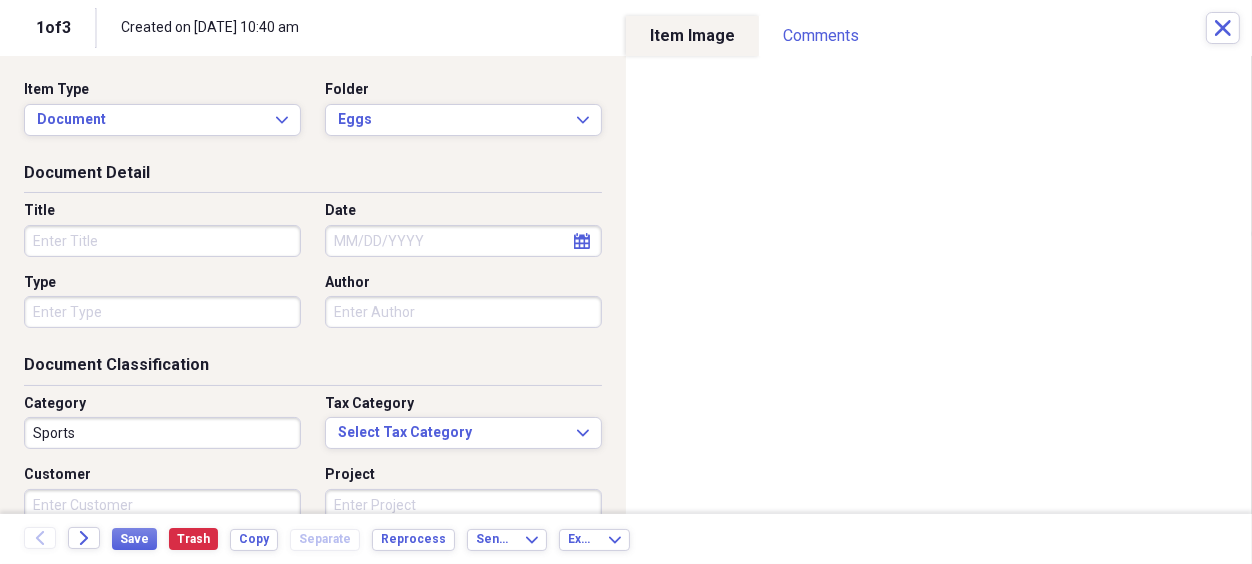 click on "Title" at bounding box center (162, 241) 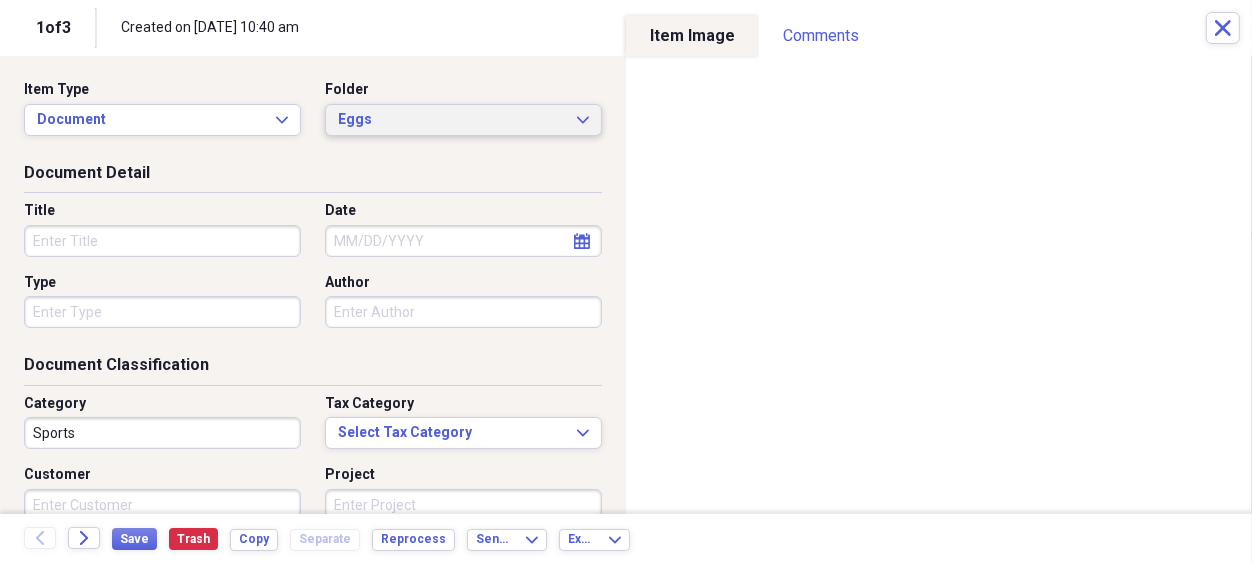 click on "Eggs Expand" at bounding box center [463, 120] 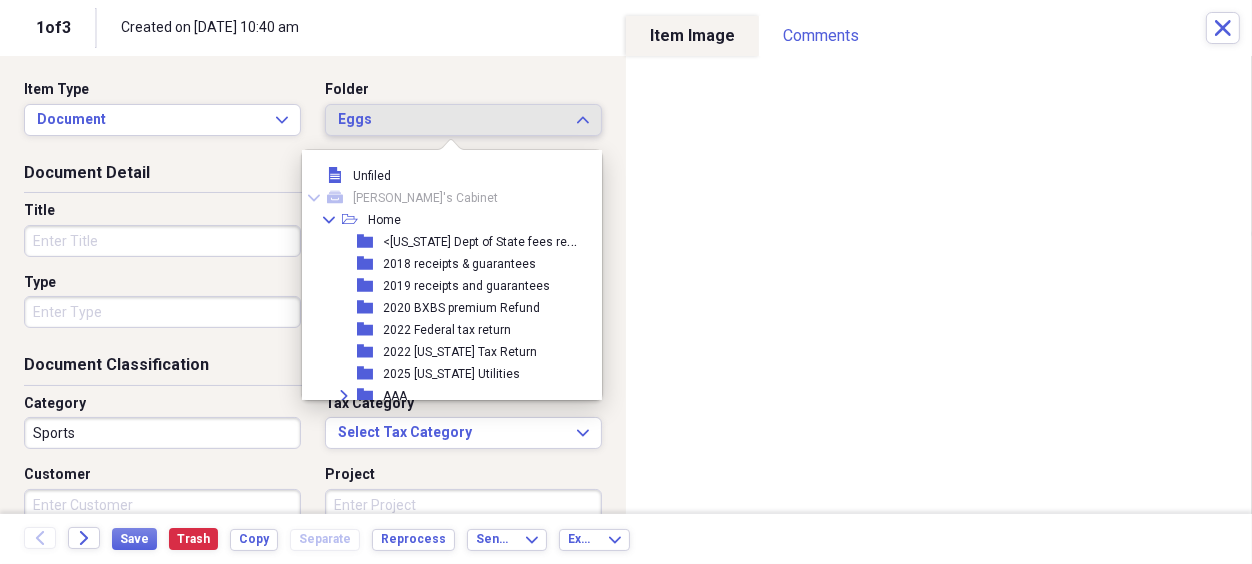scroll, scrollTop: 4323, scrollLeft: 0, axis: vertical 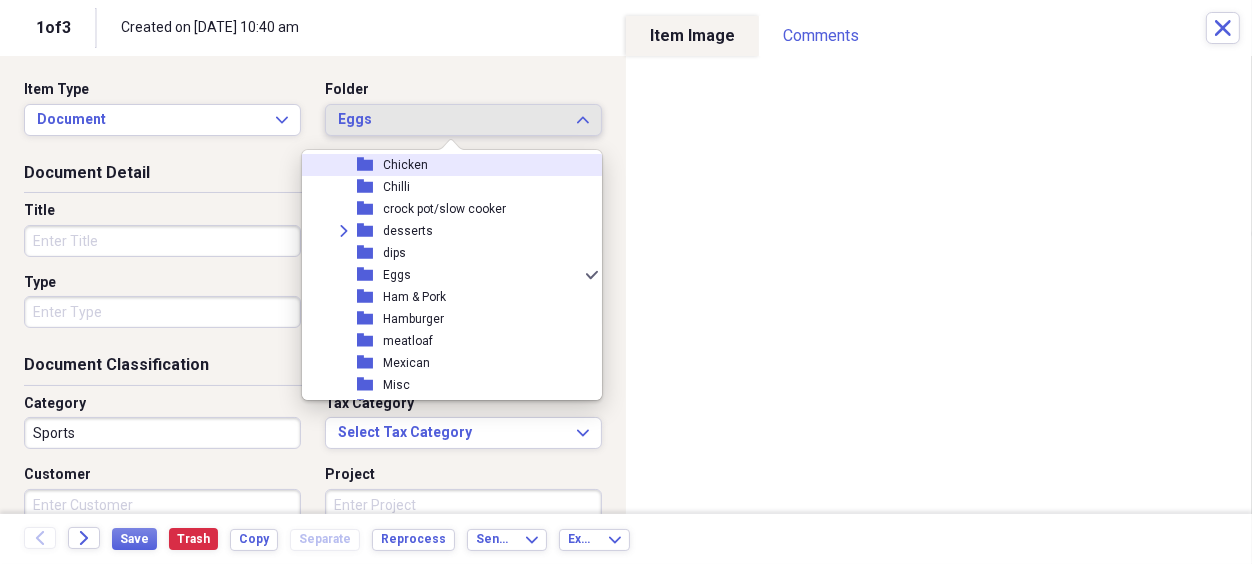 click on "Chicken" at bounding box center [405, 165] 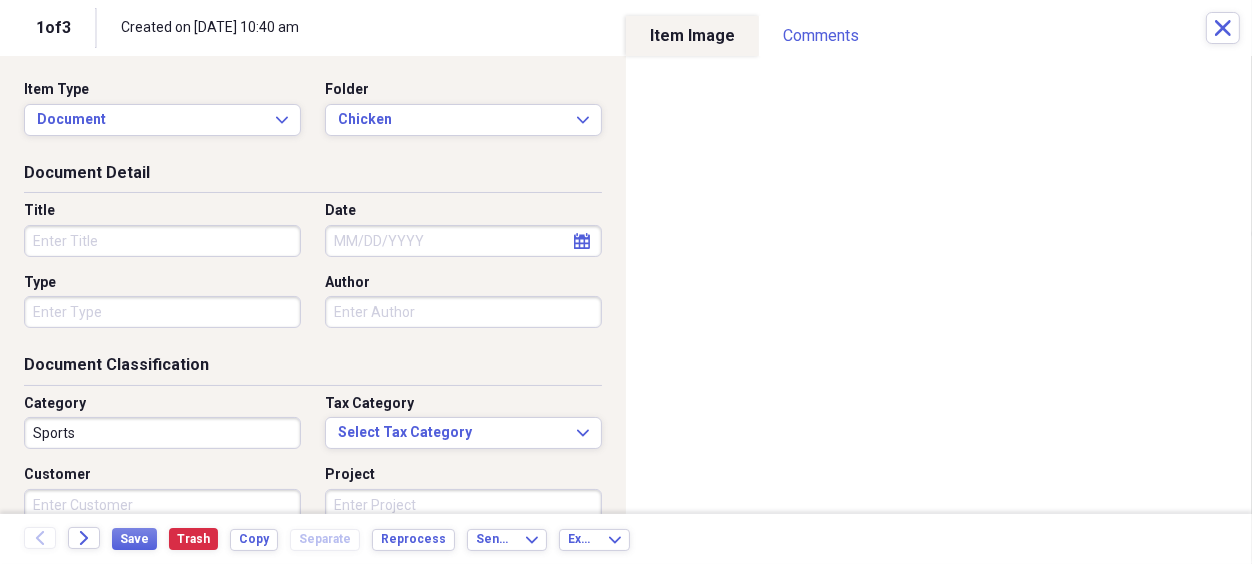 drag, startPoint x: 57, startPoint y: 238, endPoint x: 92, endPoint y: 166, distance: 80.05623 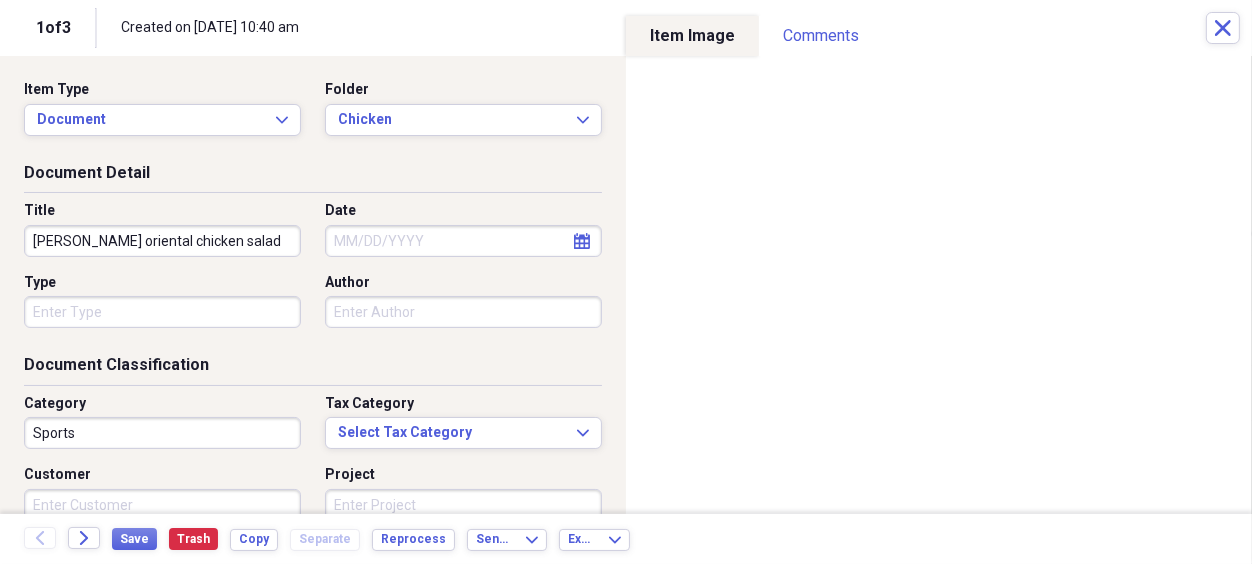 type on "[PERSON_NAME] oriental chicken salad" 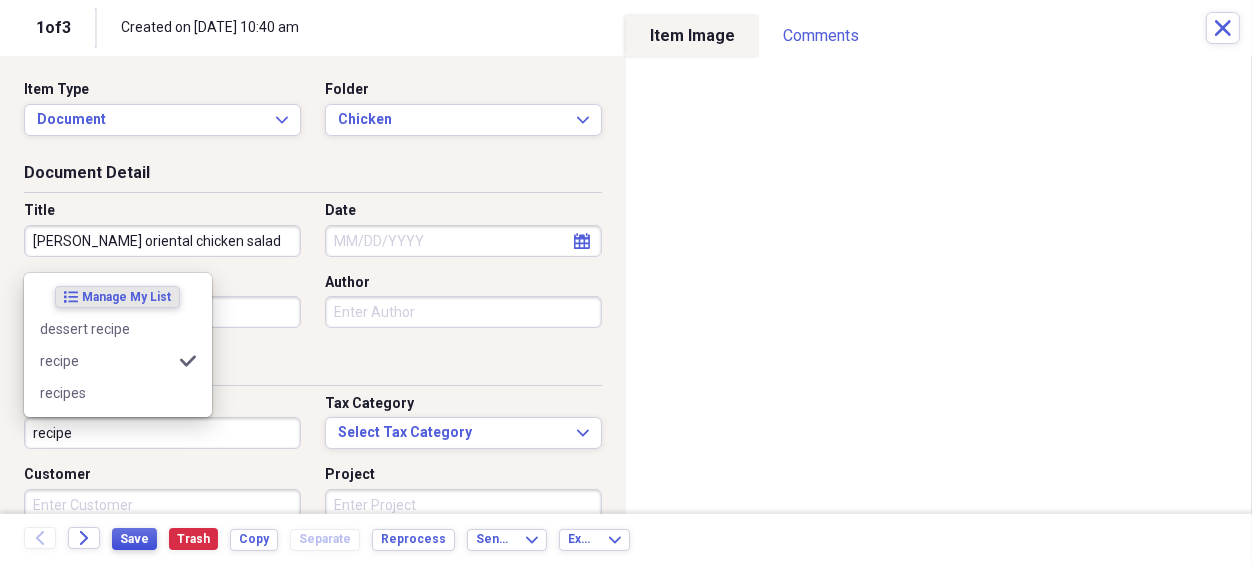 type on "recipe" 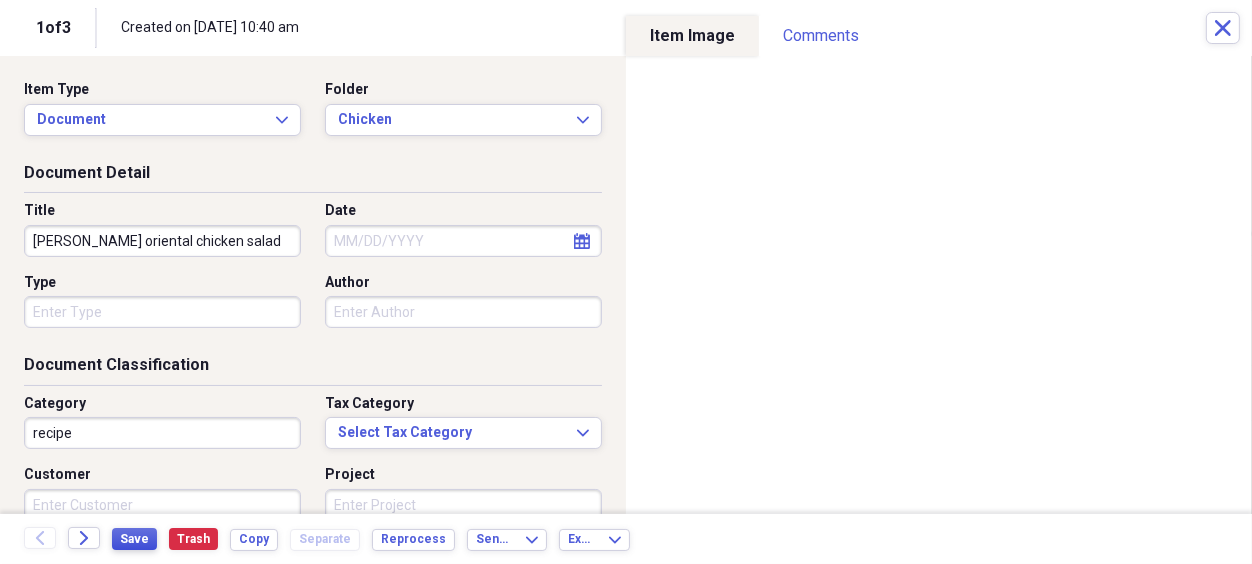click on "Save" at bounding box center (134, 539) 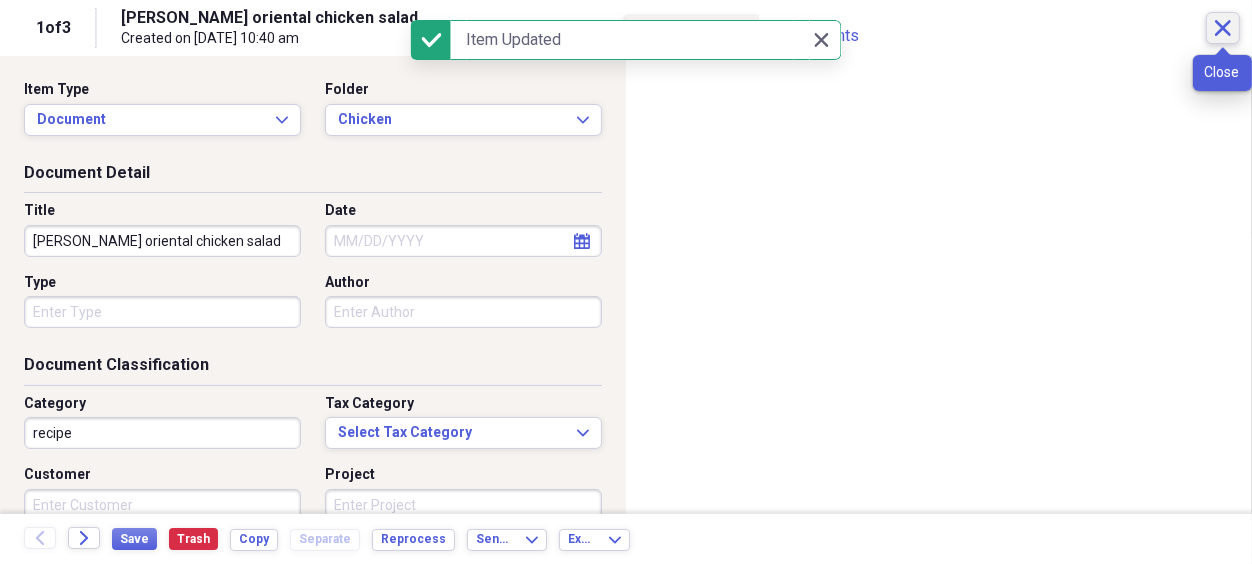 click 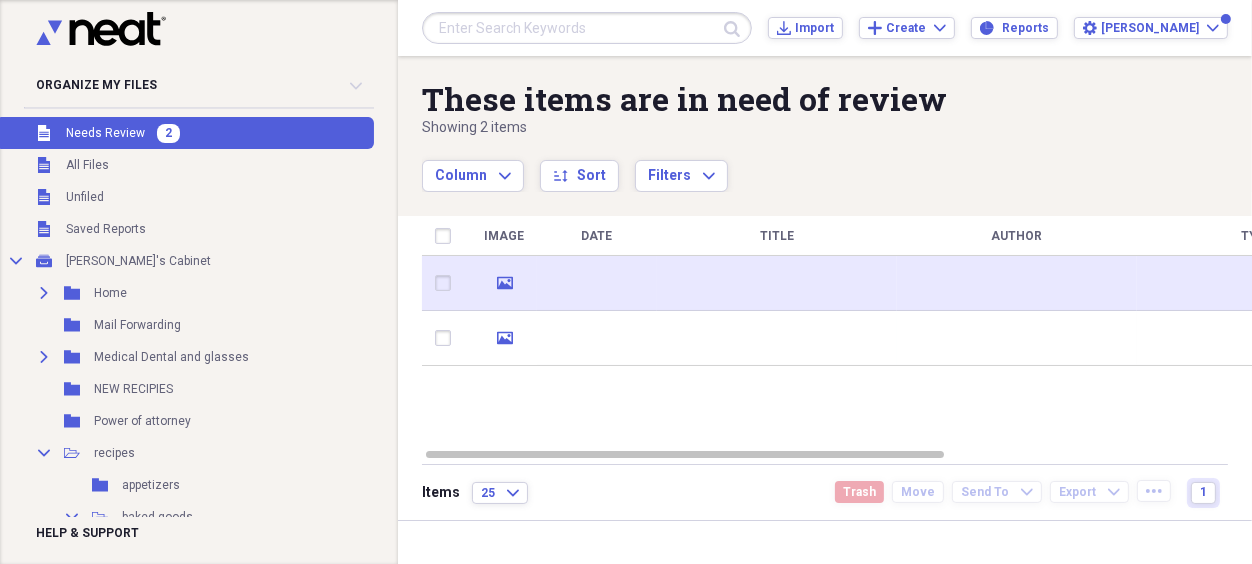 click at bounding box center [777, 283] 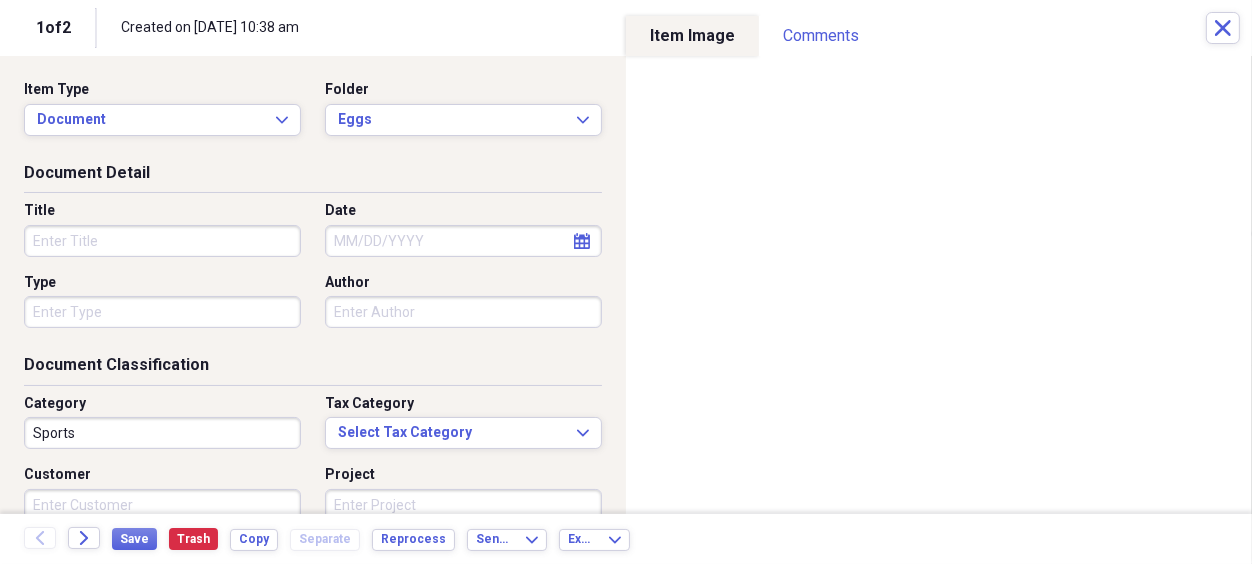 click on "Title" at bounding box center (162, 241) 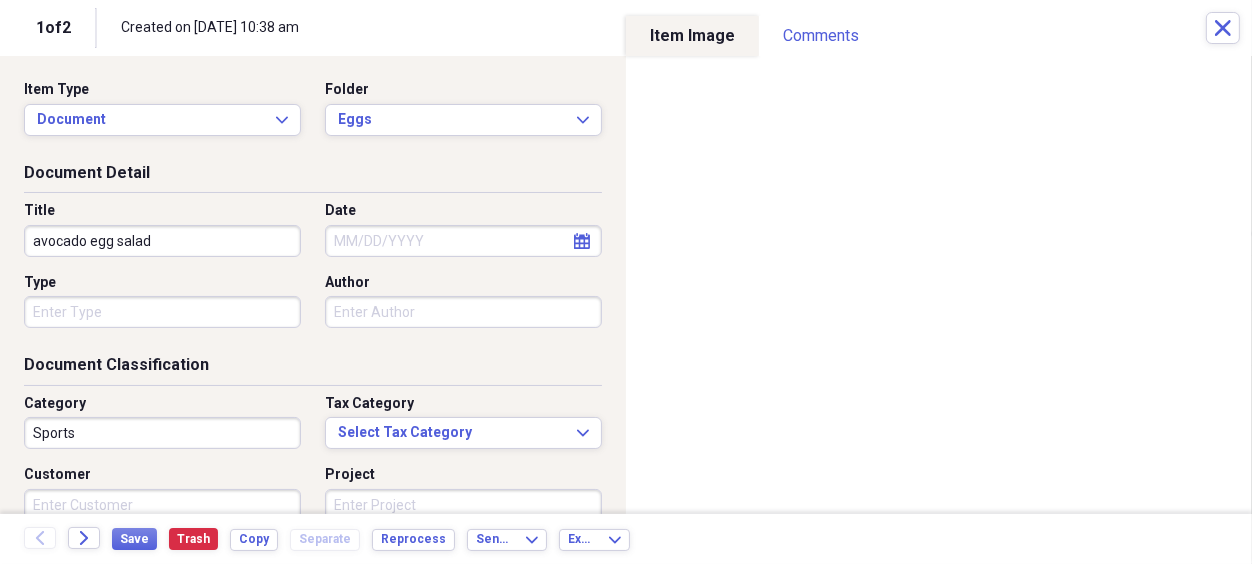 type on "avocado egg salad" 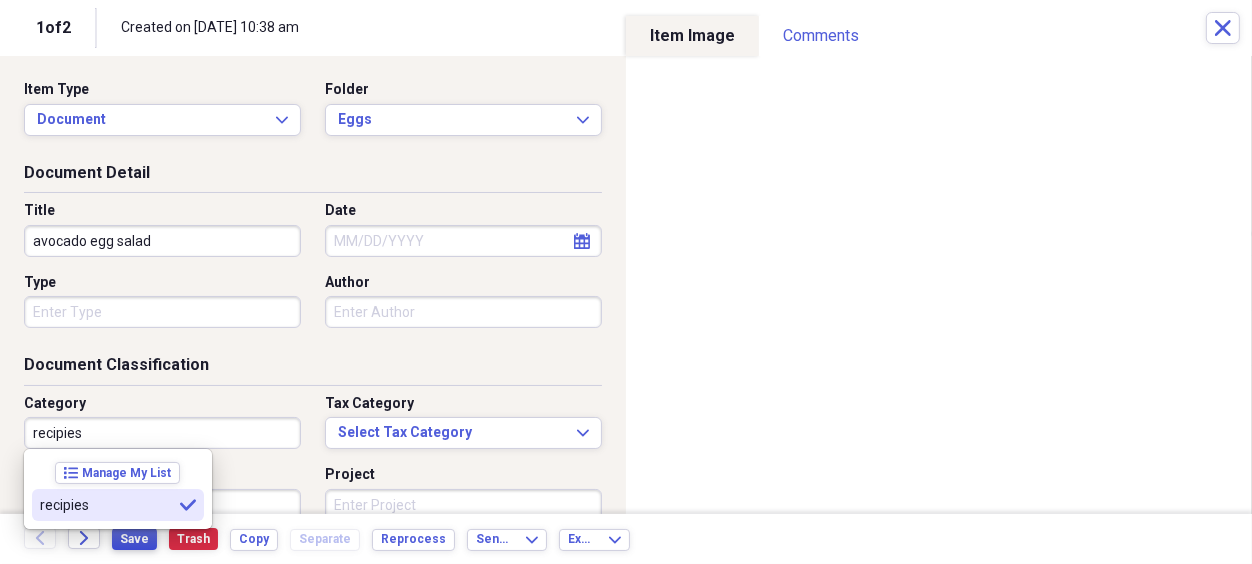 type on "recipies" 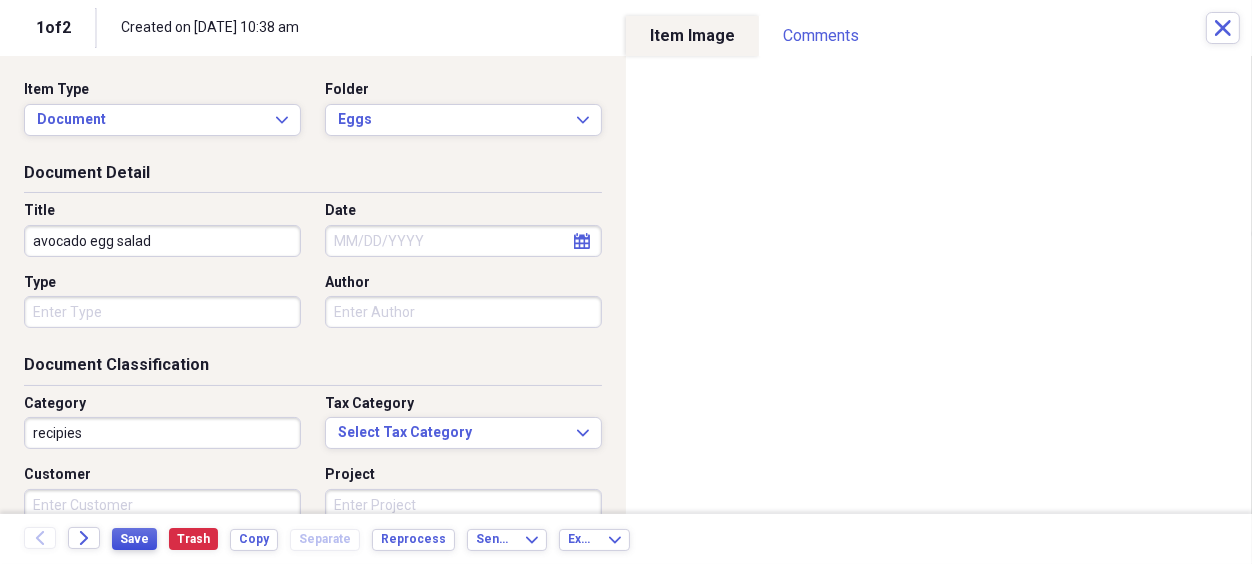 click on "Save" at bounding box center (134, 539) 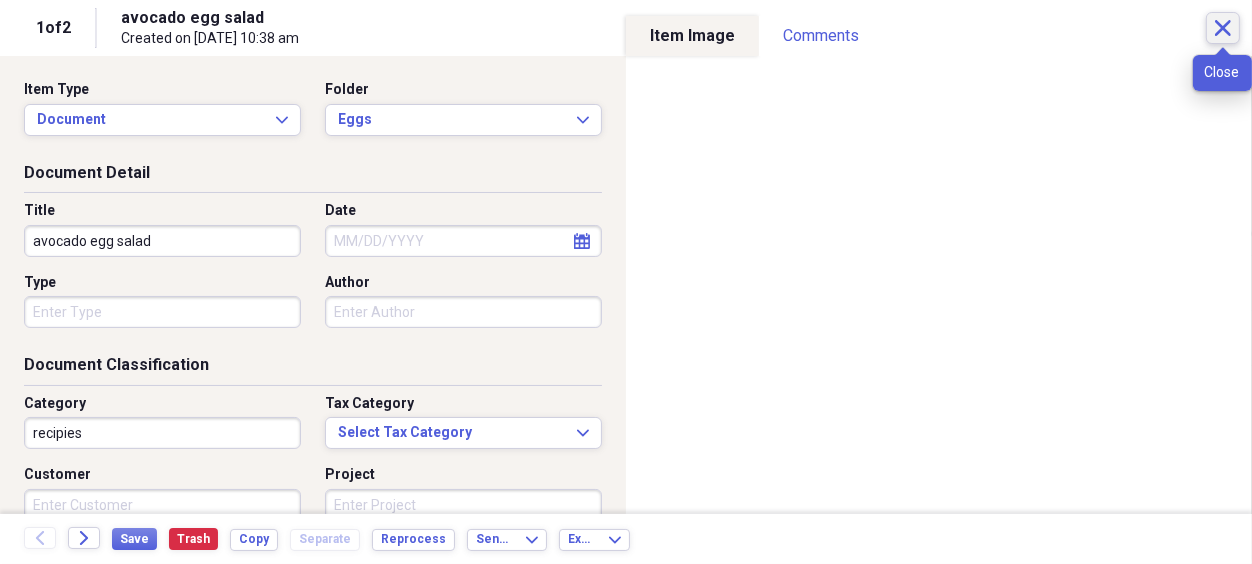 click on "Close" 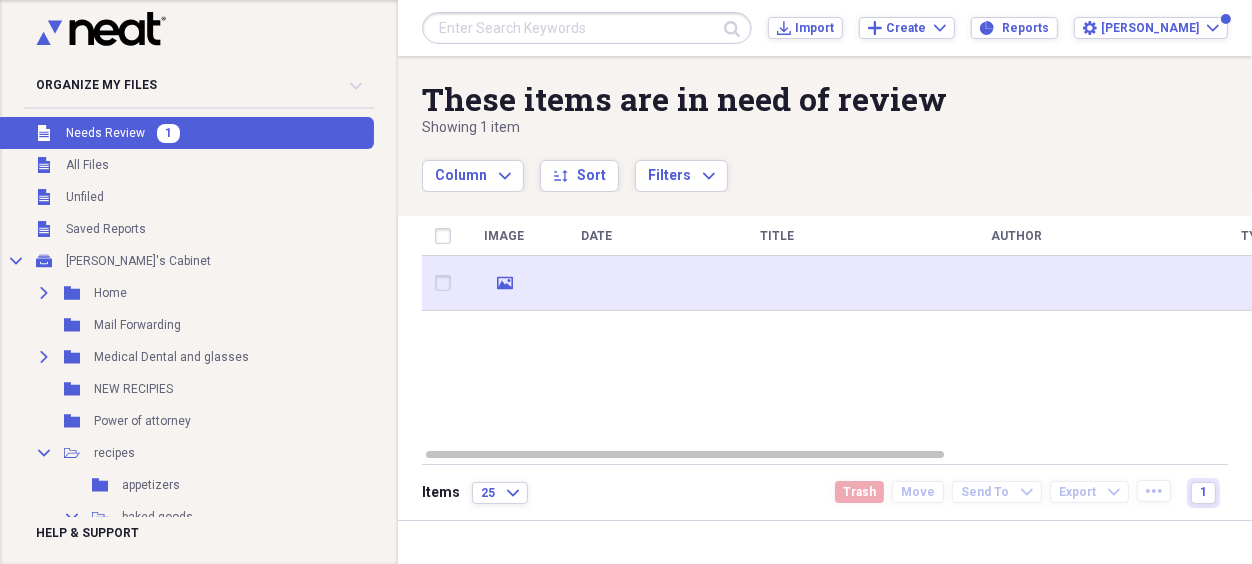 click at bounding box center [597, 283] 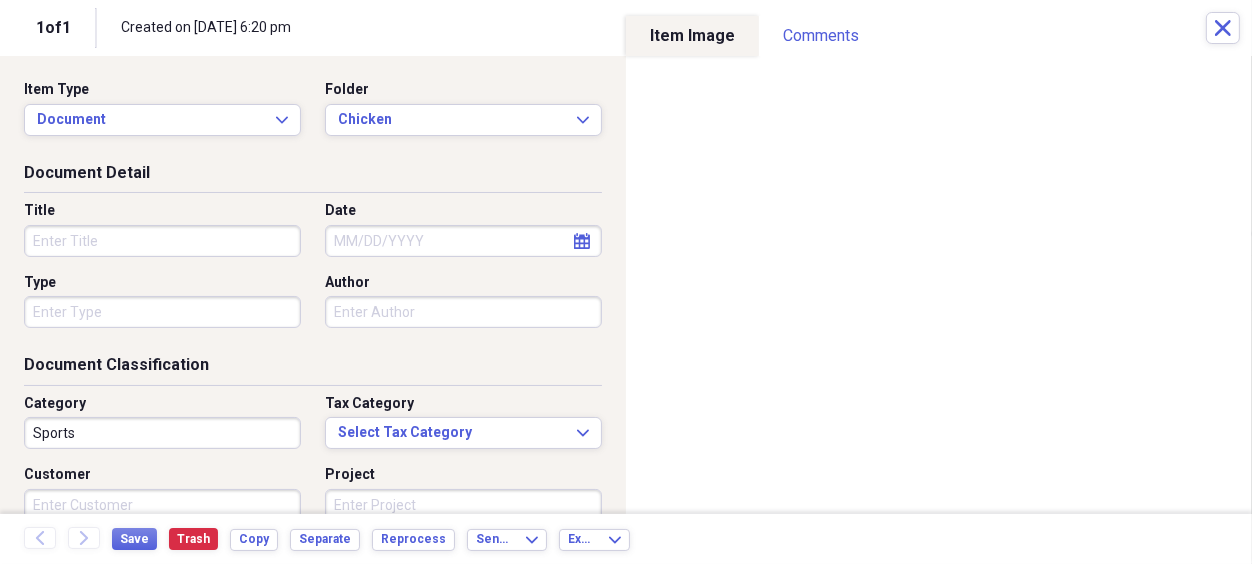click on "Title" at bounding box center (162, 241) 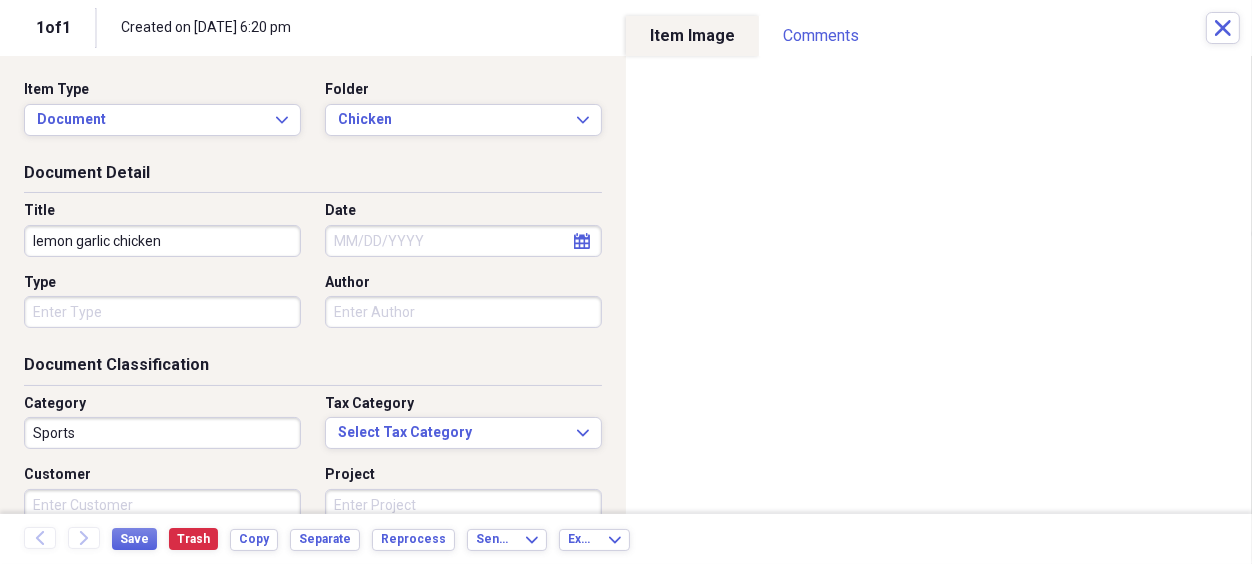 type on "lemon garlic chicken" 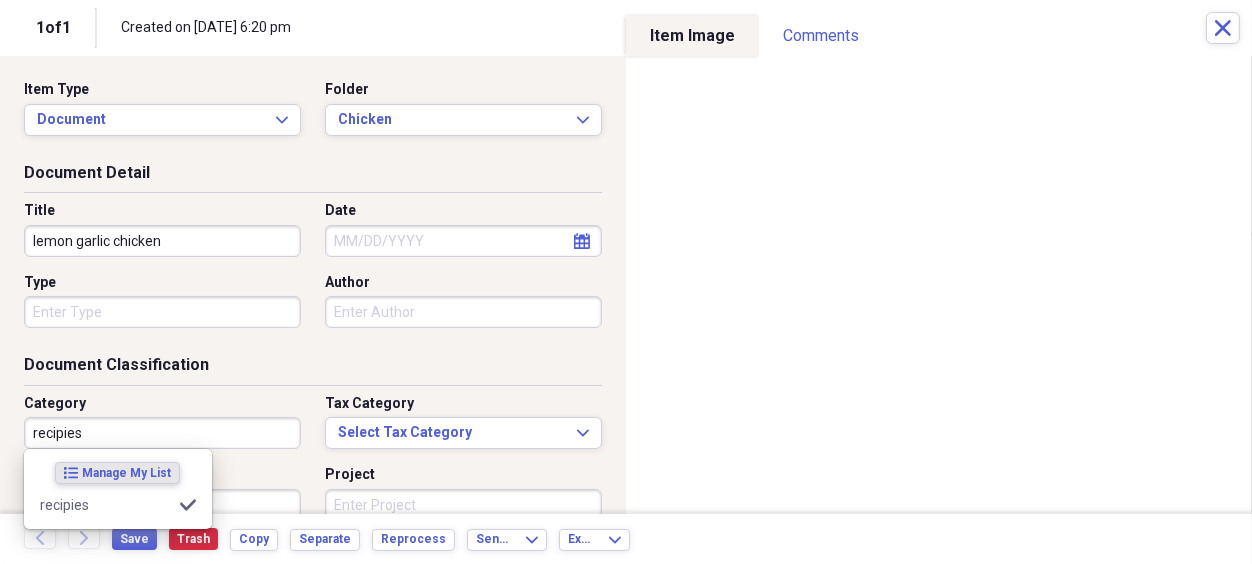 type on "recipies" 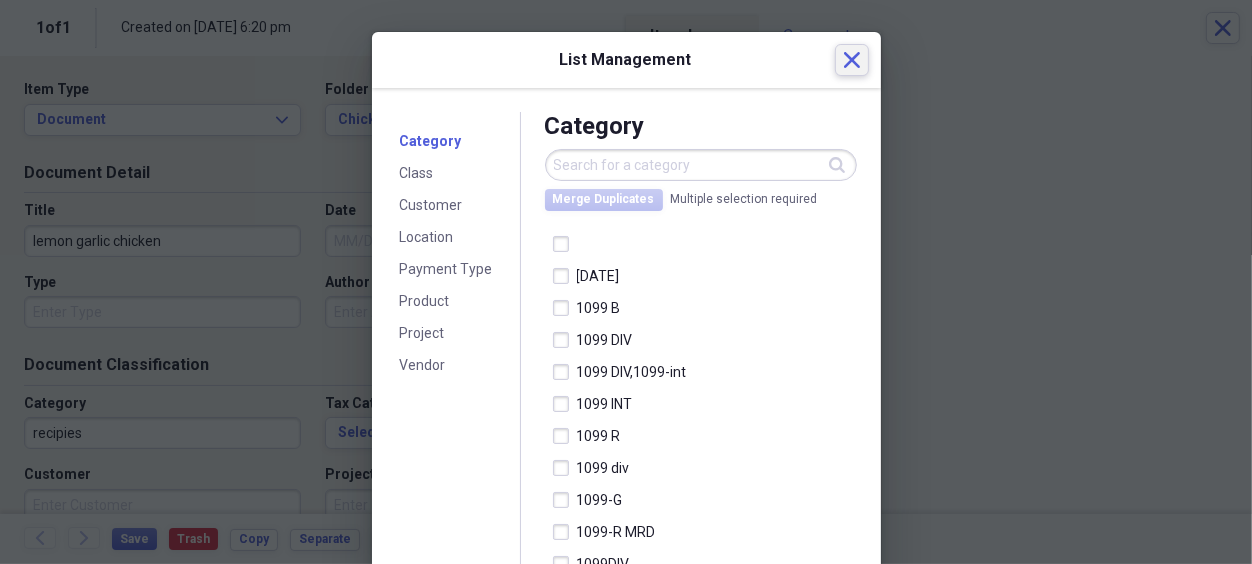click 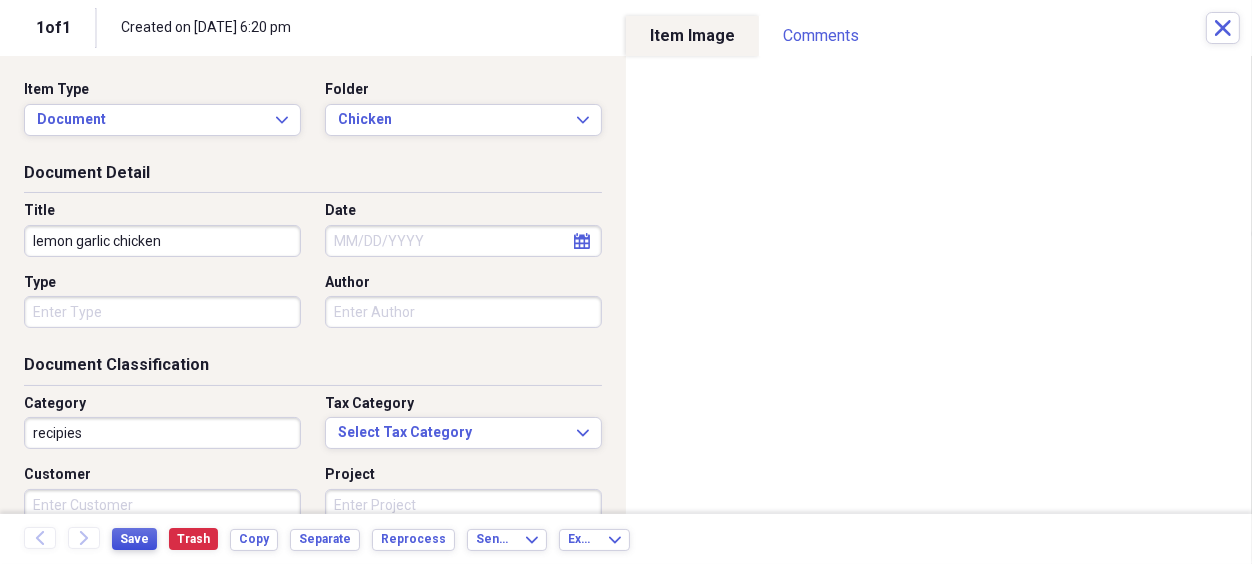 click on "Save" at bounding box center (134, 539) 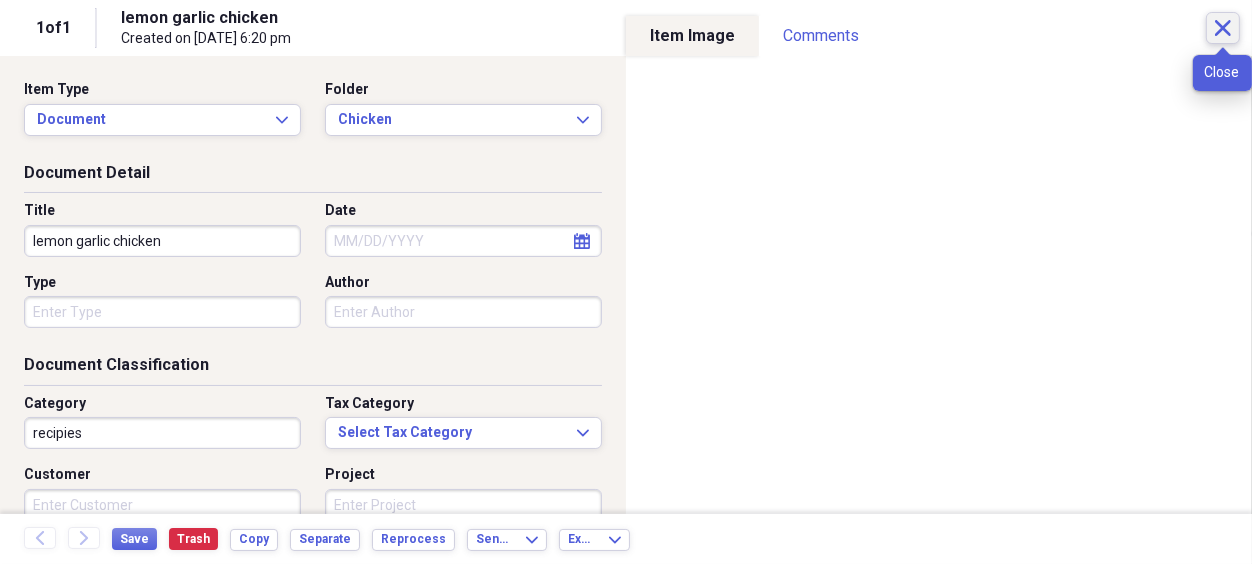 click on "Close" at bounding box center (1223, 28) 